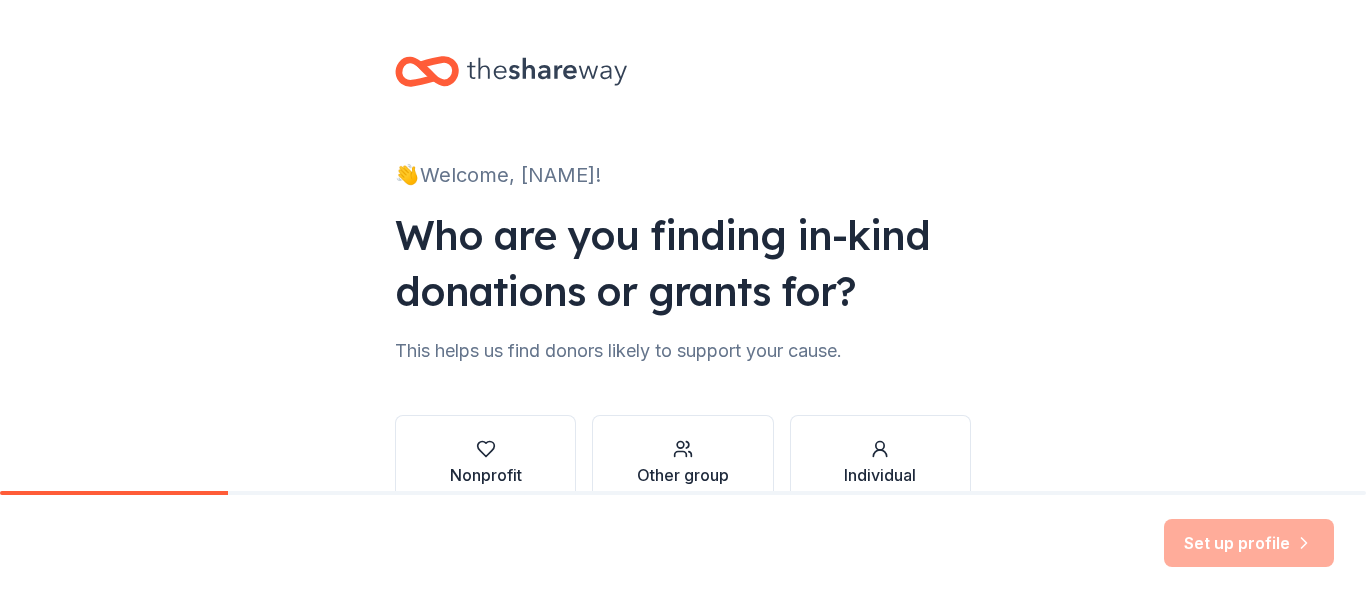 scroll, scrollTop: 0, scrollLeft: 0, axis: both 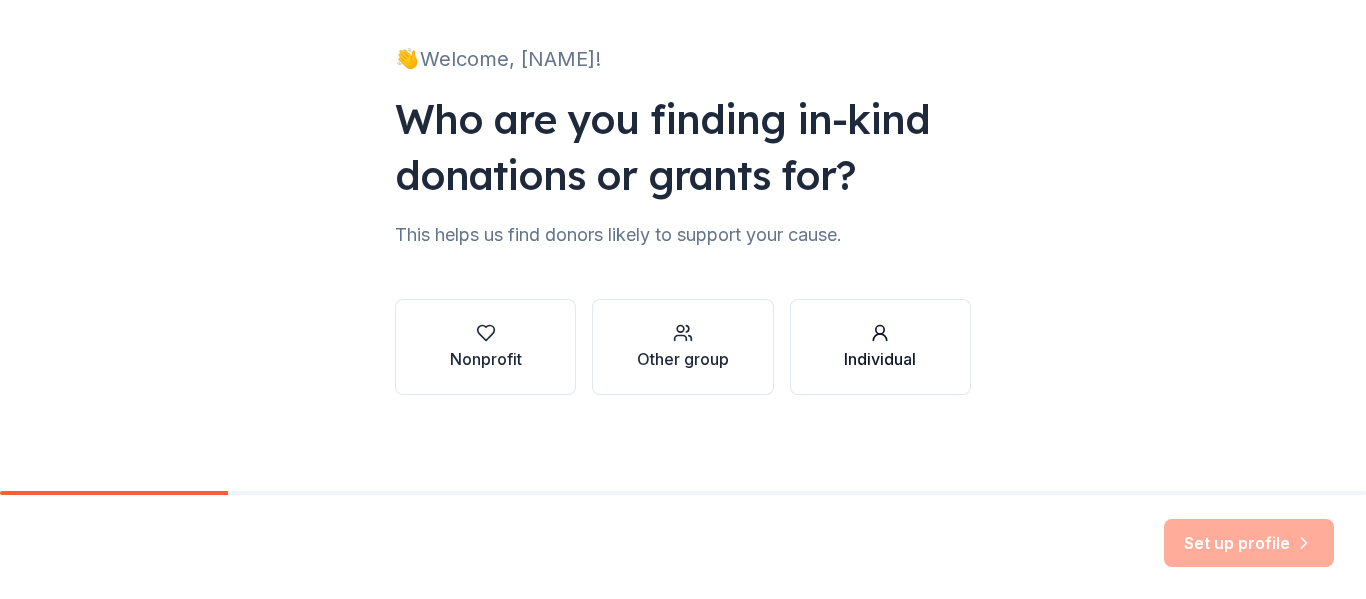 click on "Individual" at bounding box center (880, 359) 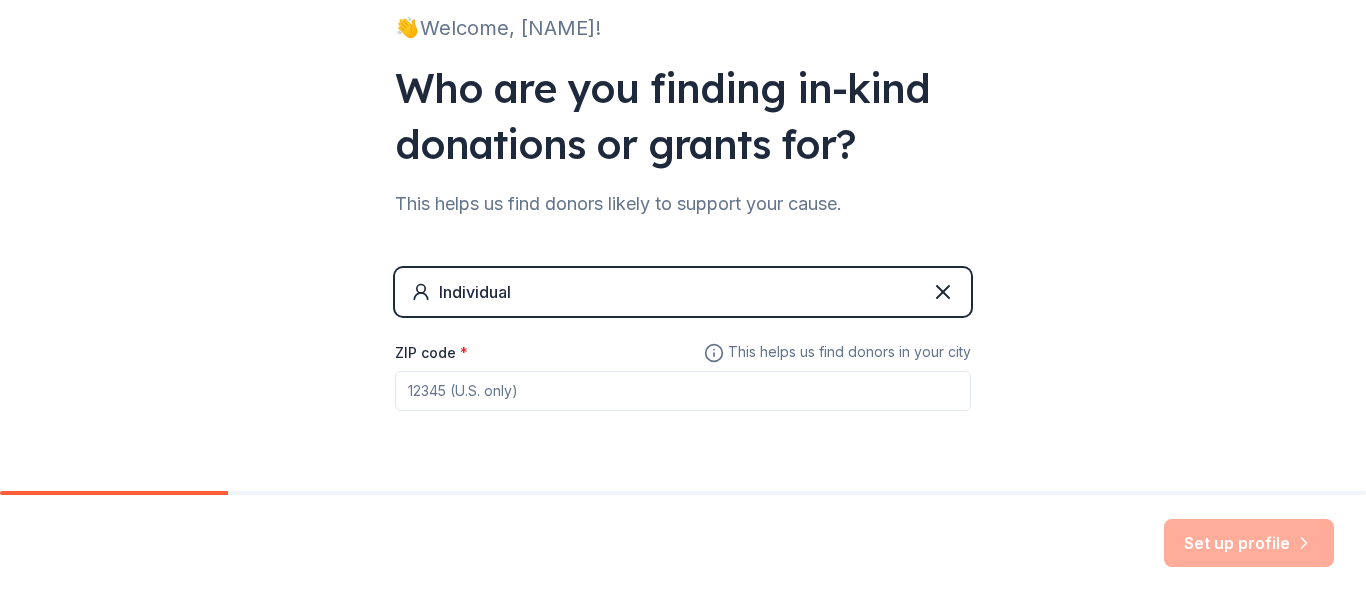 scroll, scrollTop: 203, scrollLeft: 0, axis: vertical 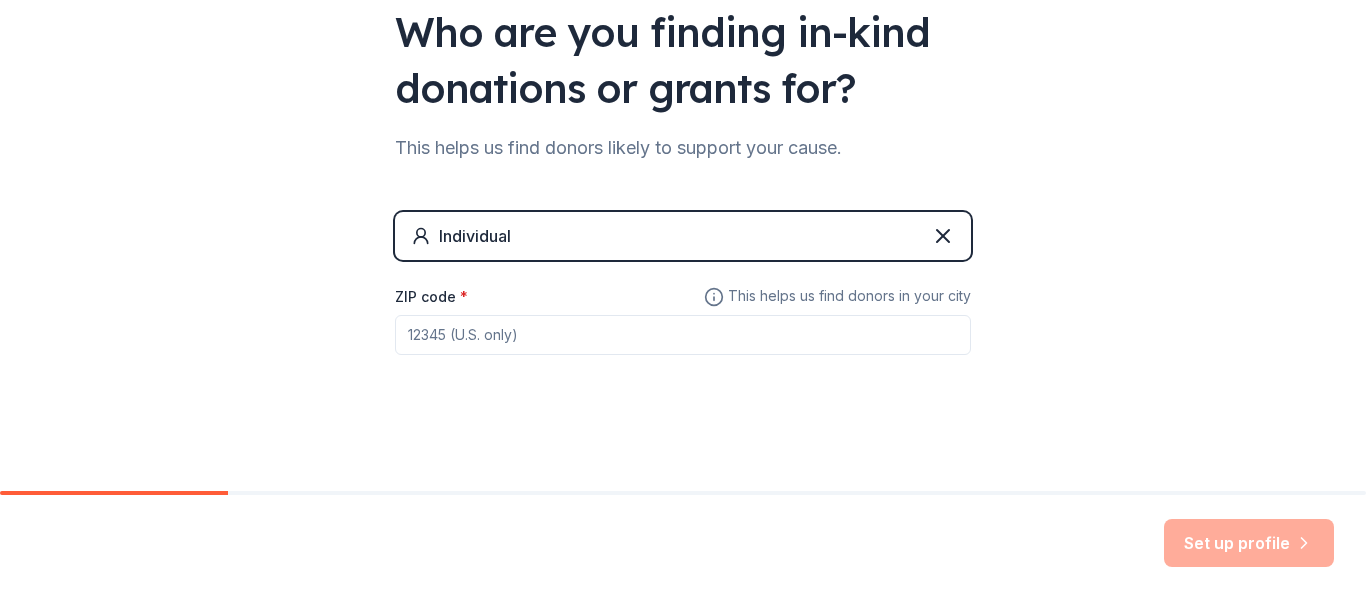 click on "ZIP code *" at bounding box center [683, 335] 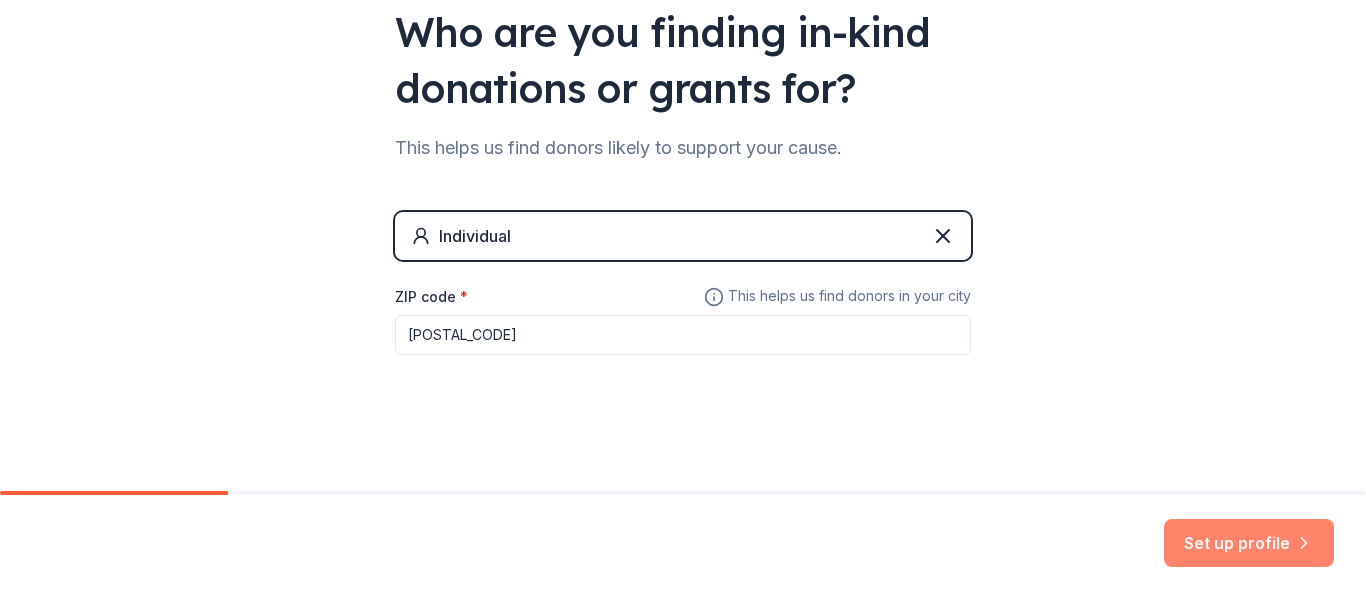 type on "[POSTAL_CODE]" 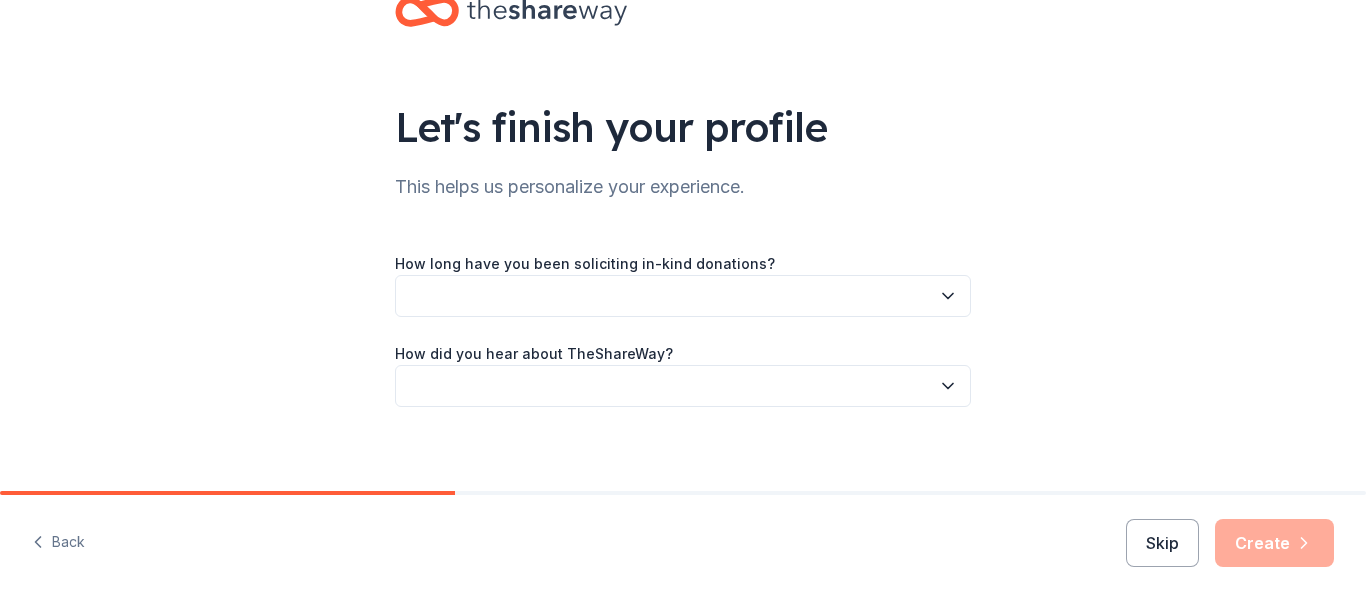 scroll, scrollTop: 72, scrollLeft: 0, axis: vertical 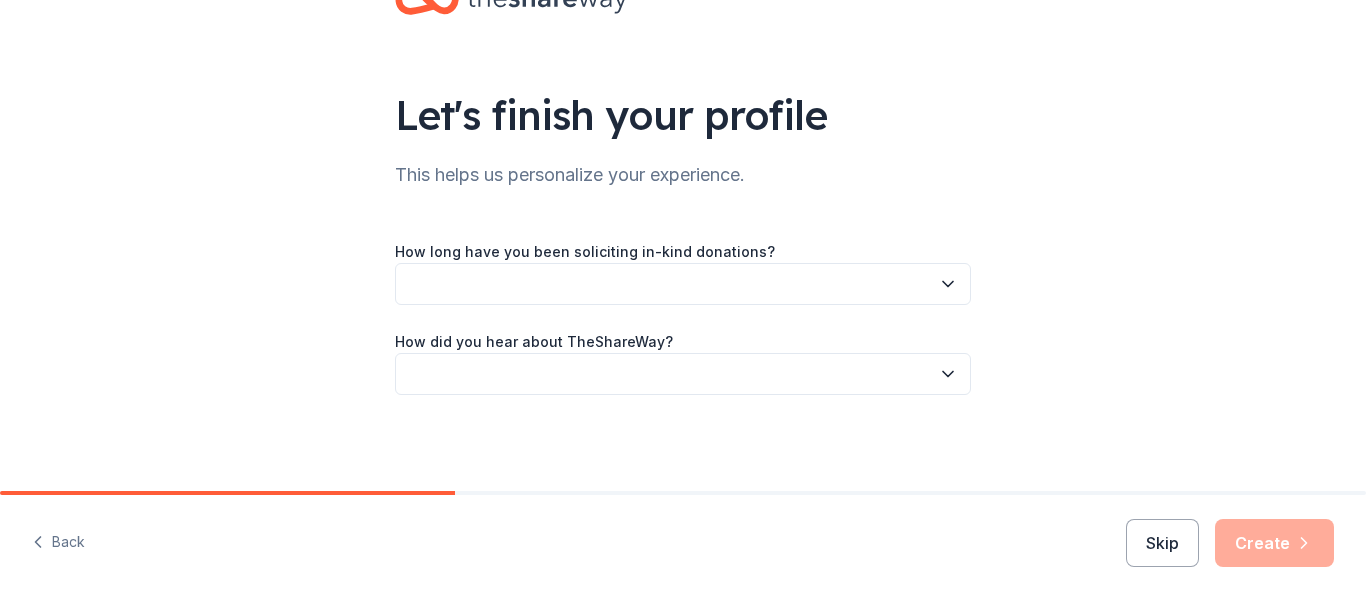 click 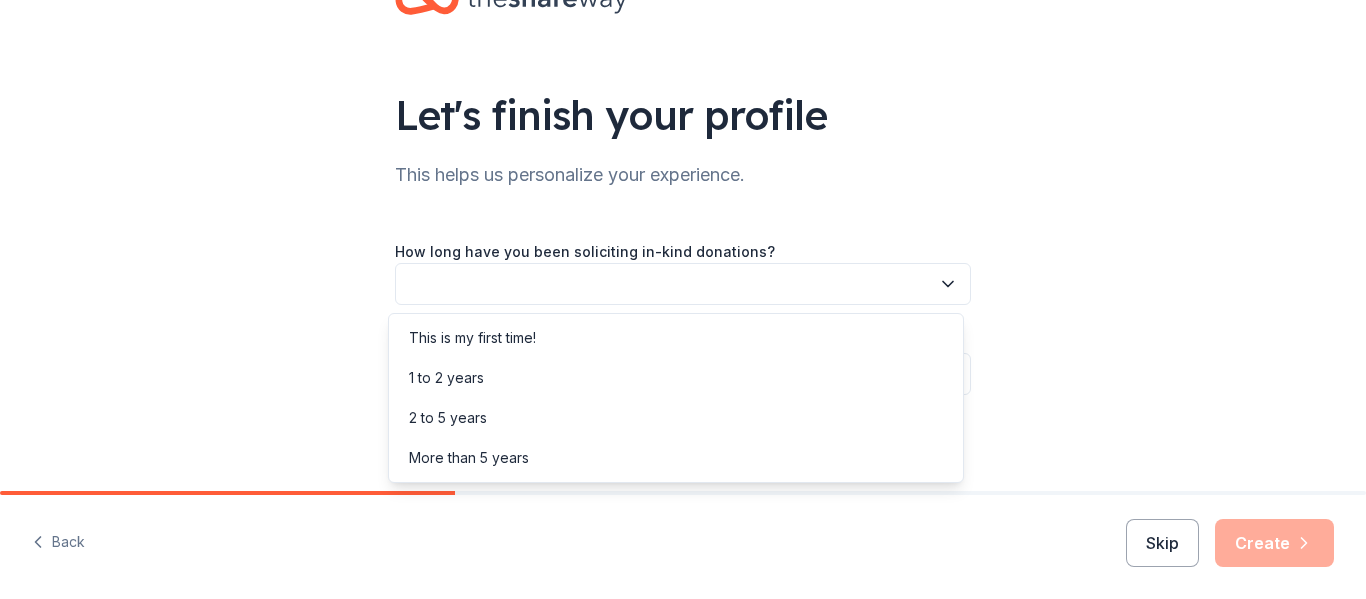 click on "Let's finish your profile This helps us personalize your experience. How long have you been soliciting in-kind donations? How did you hear about TheShareWay?" at bounding box center (683, 209) 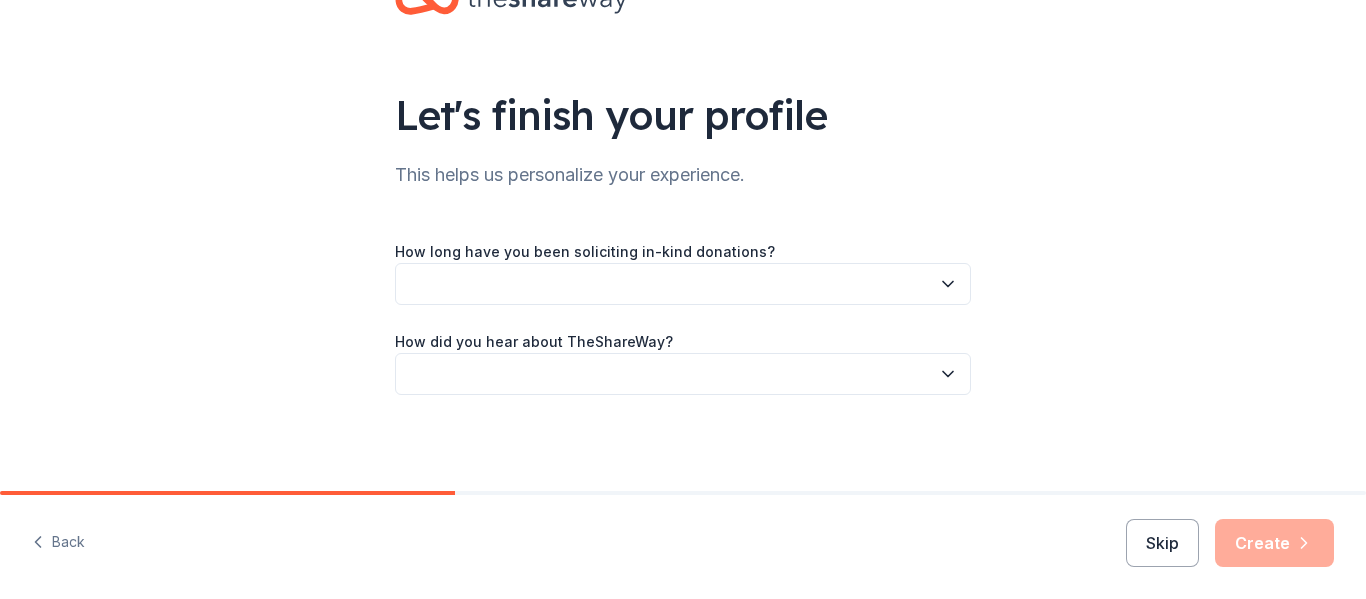 click on "Let's finish your profile This helps us personalize your experience. How long have you been soliciting in-kind donations? How did you hear about TheShareWay?" at bounding box center (683, 209) 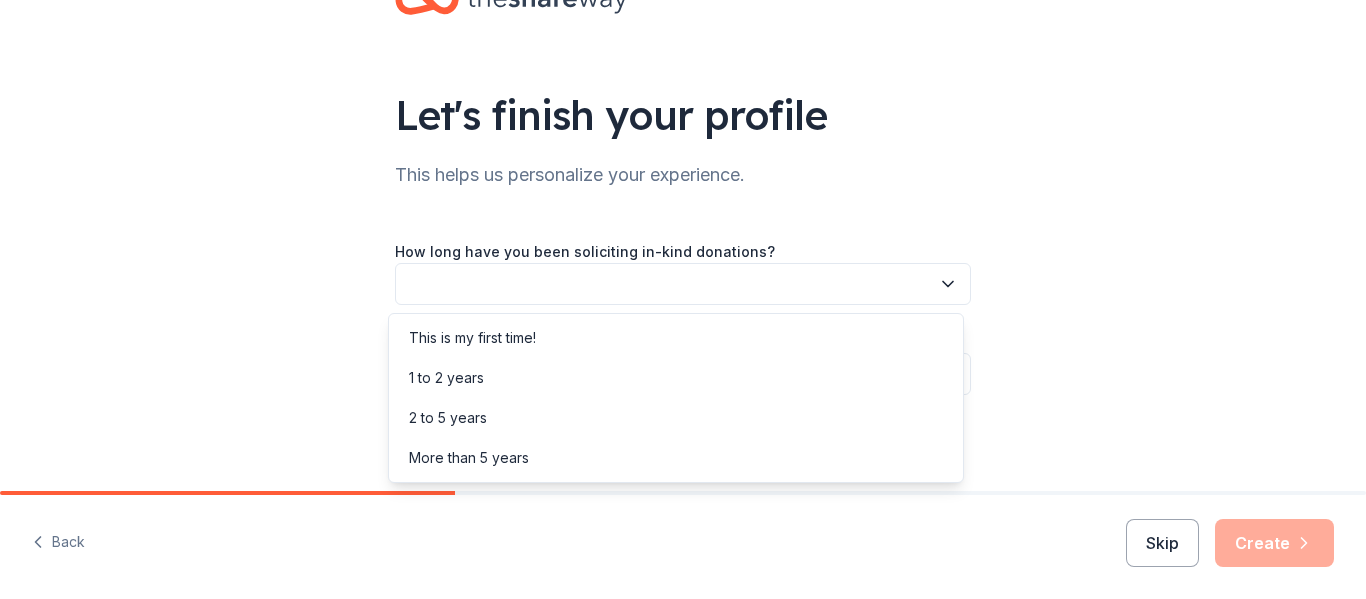 click 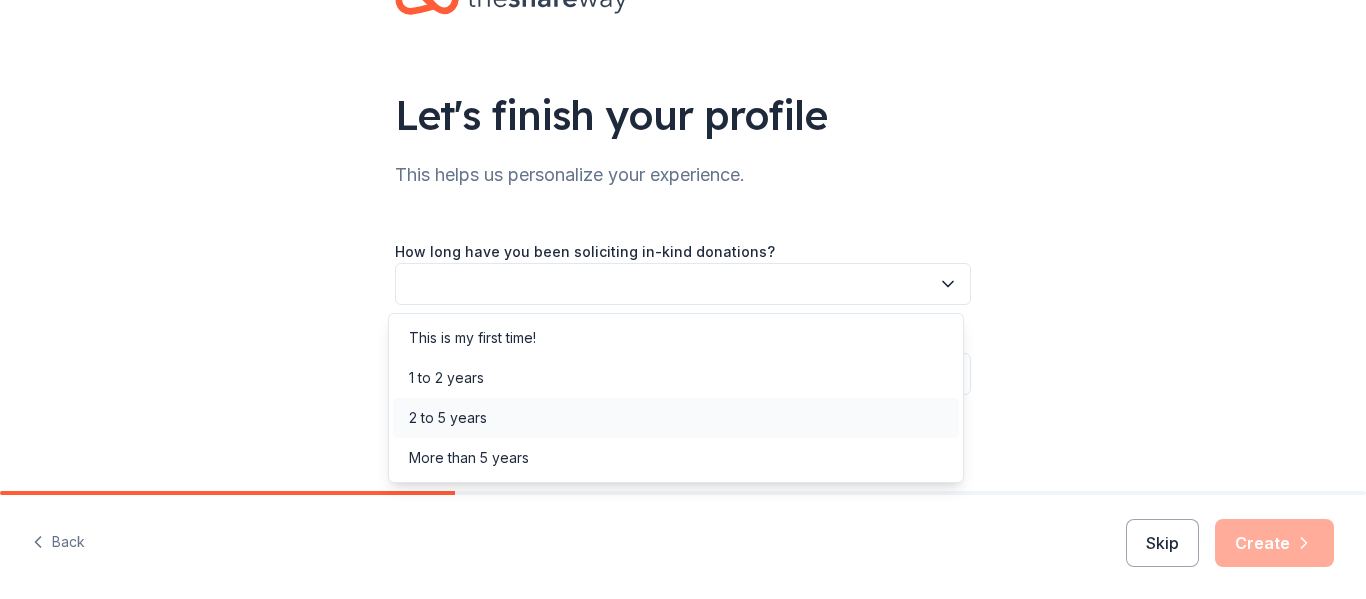 click on "2 to 5 years" at bounding box center (448, 418) 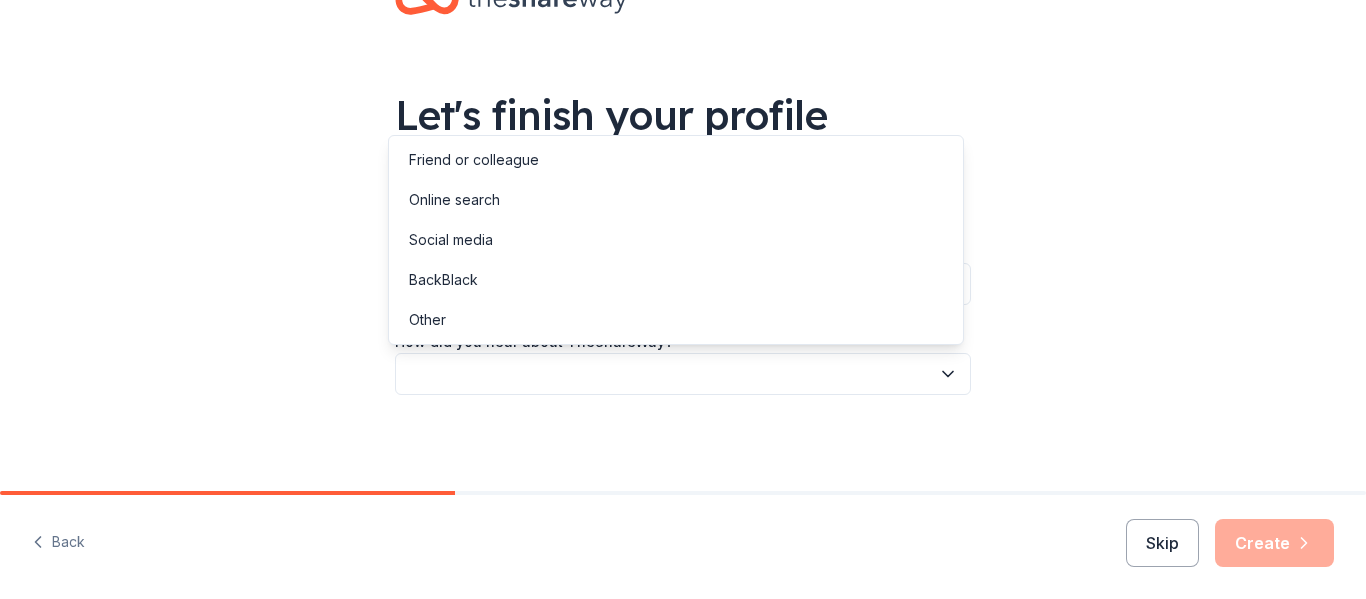 click 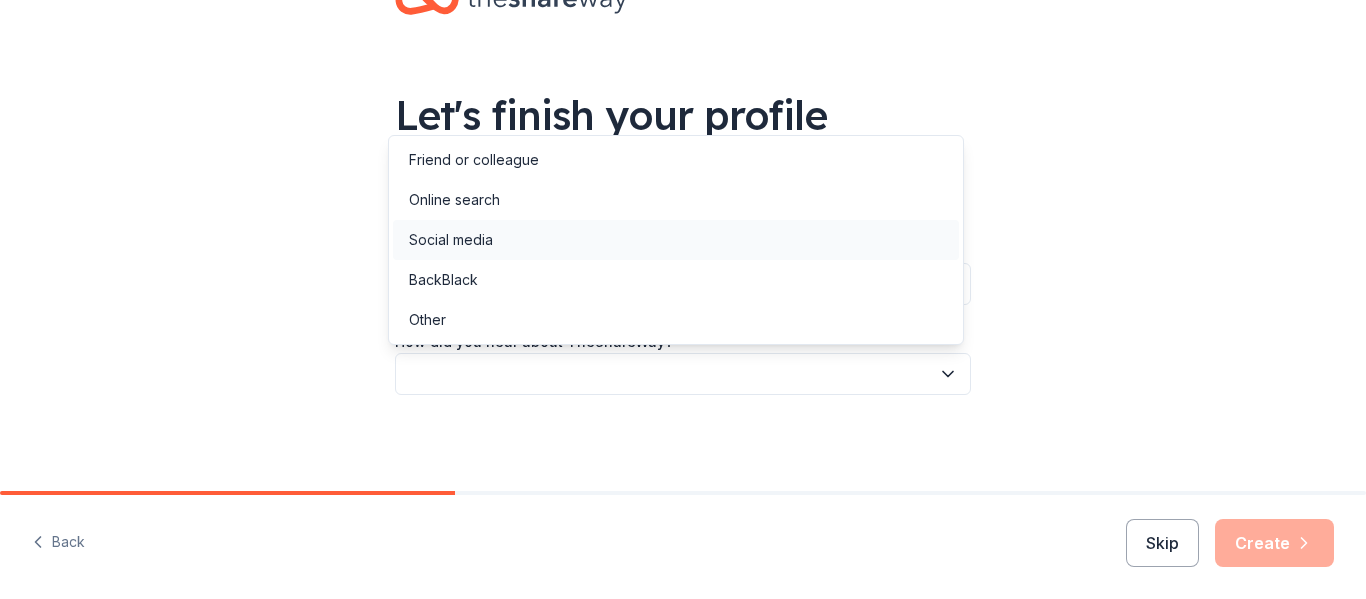 click on "Social media" at bounding box center [451, 240] 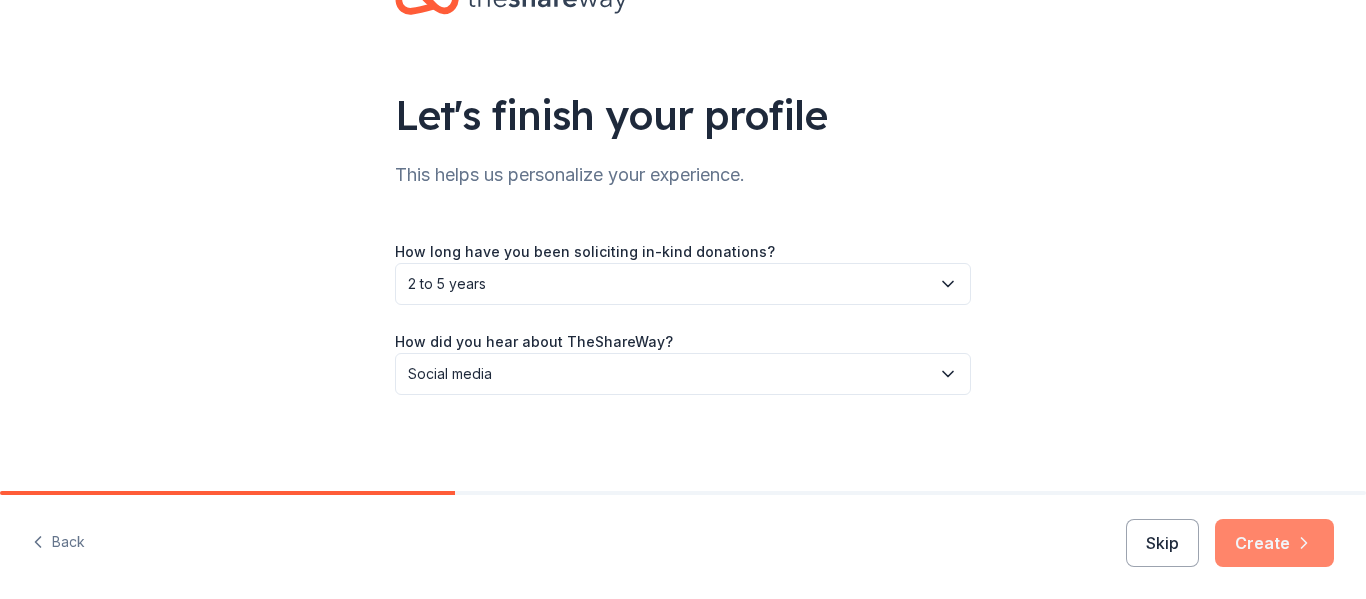 click on "Create" at bounding box center [1274, 543] 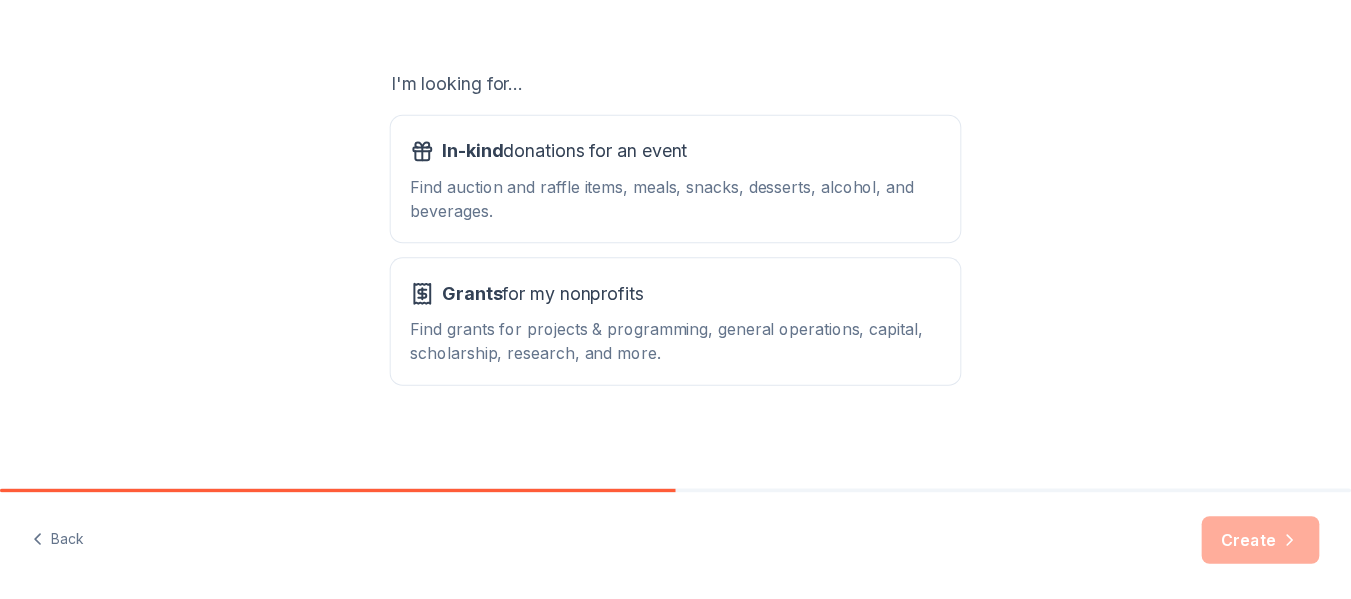 scroll, scrollTop: 316, scrollLeft: 0, axis: vertical 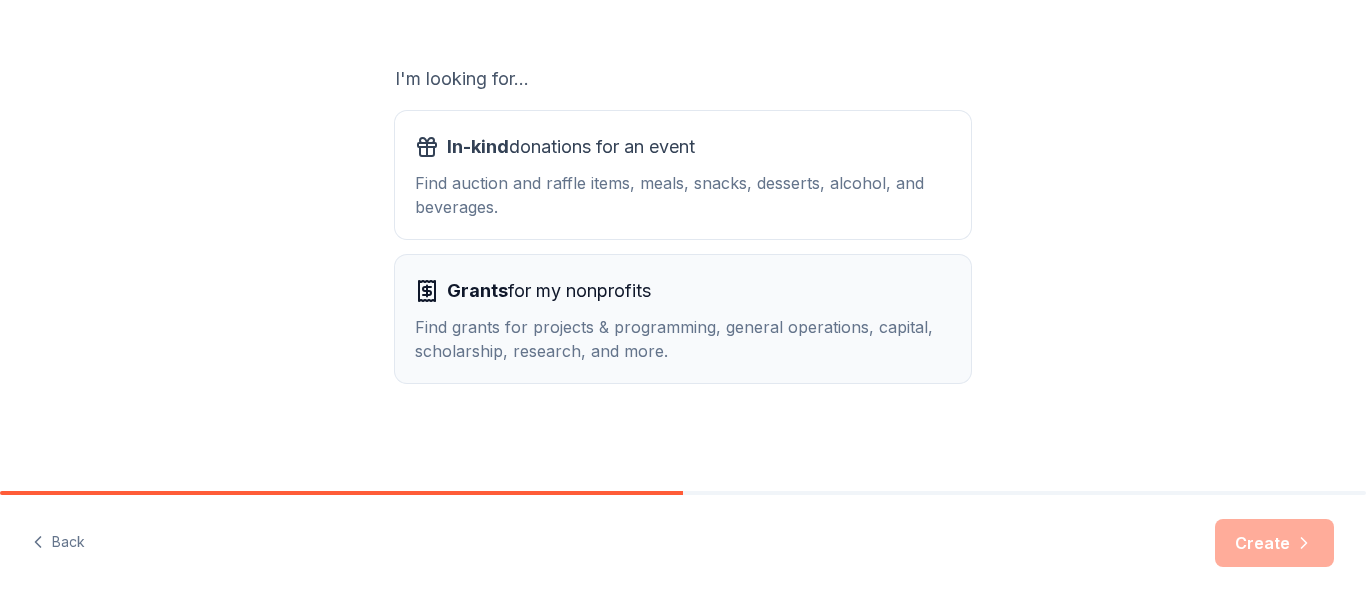 click on "Find grants for projects & programming, general operations, capital, scholarship, research, and more." at bounding box center (683, 339) 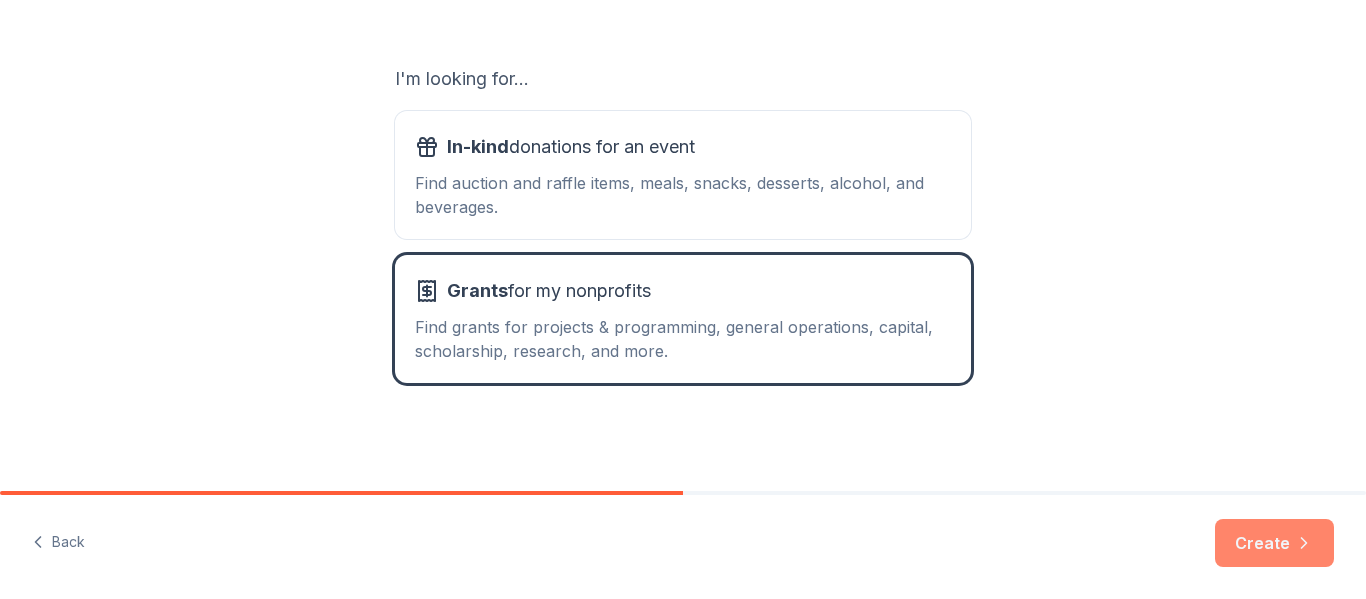 click on "Create" at bounding box center (1274, 543) 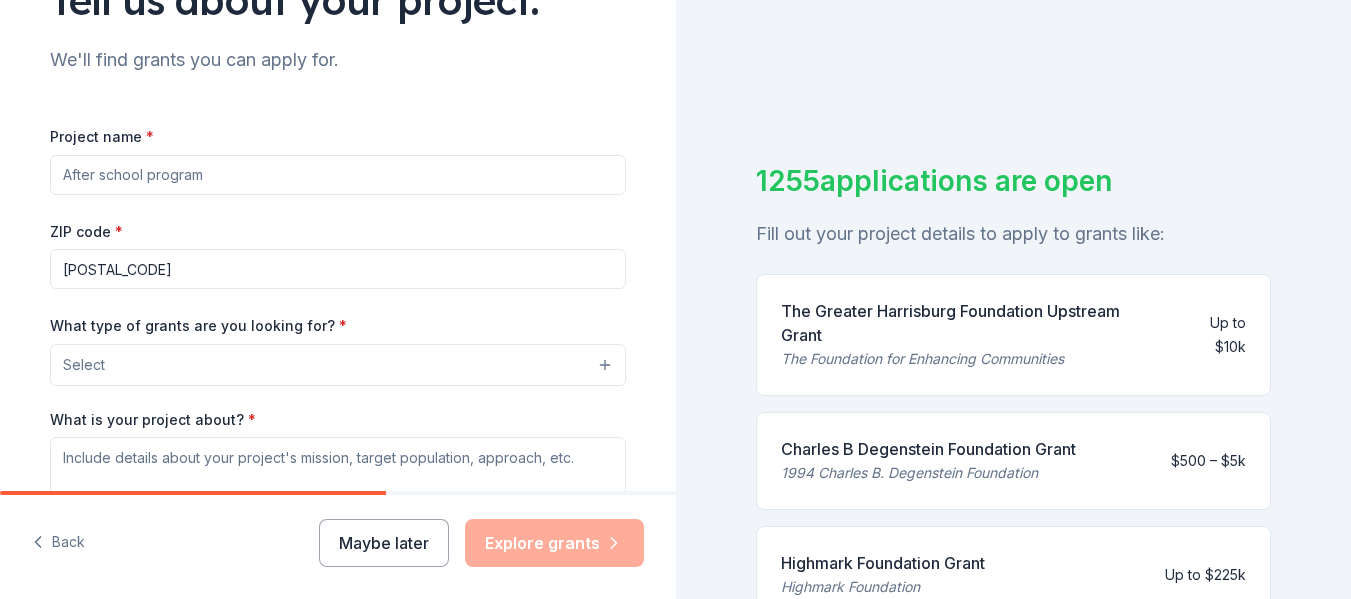 scroll, scrollTop: 177, scrollLeft: 0, axis: vertical 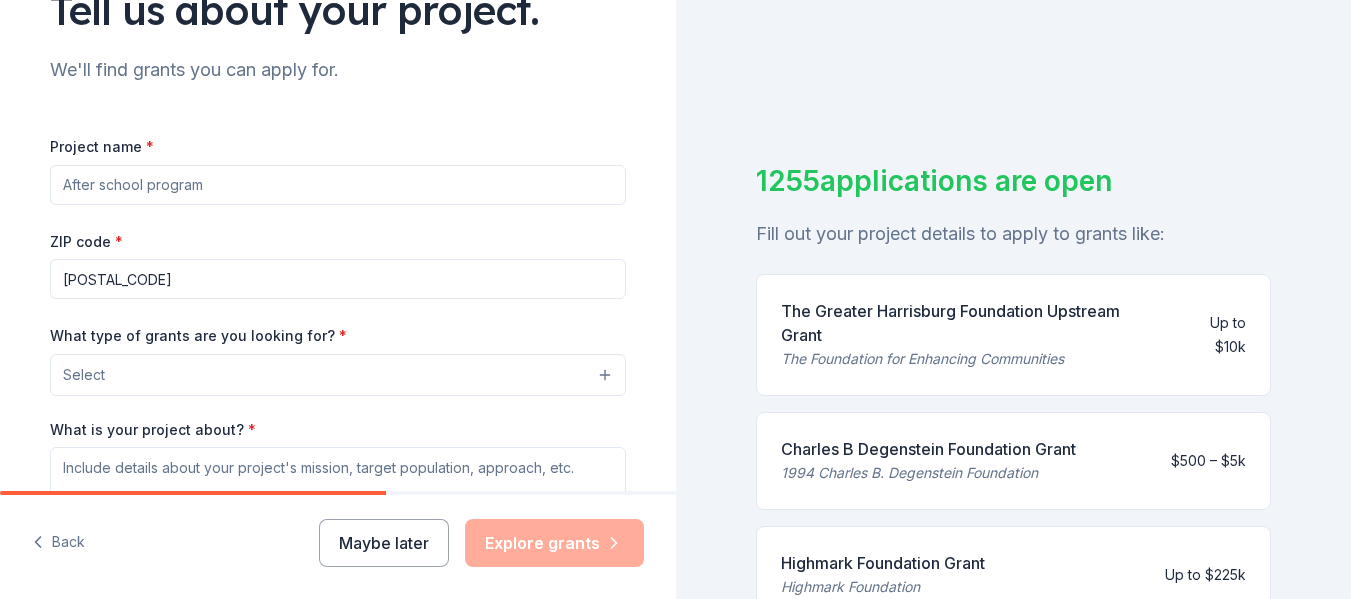 click on "Project name *" at bounding box center [338, 185] 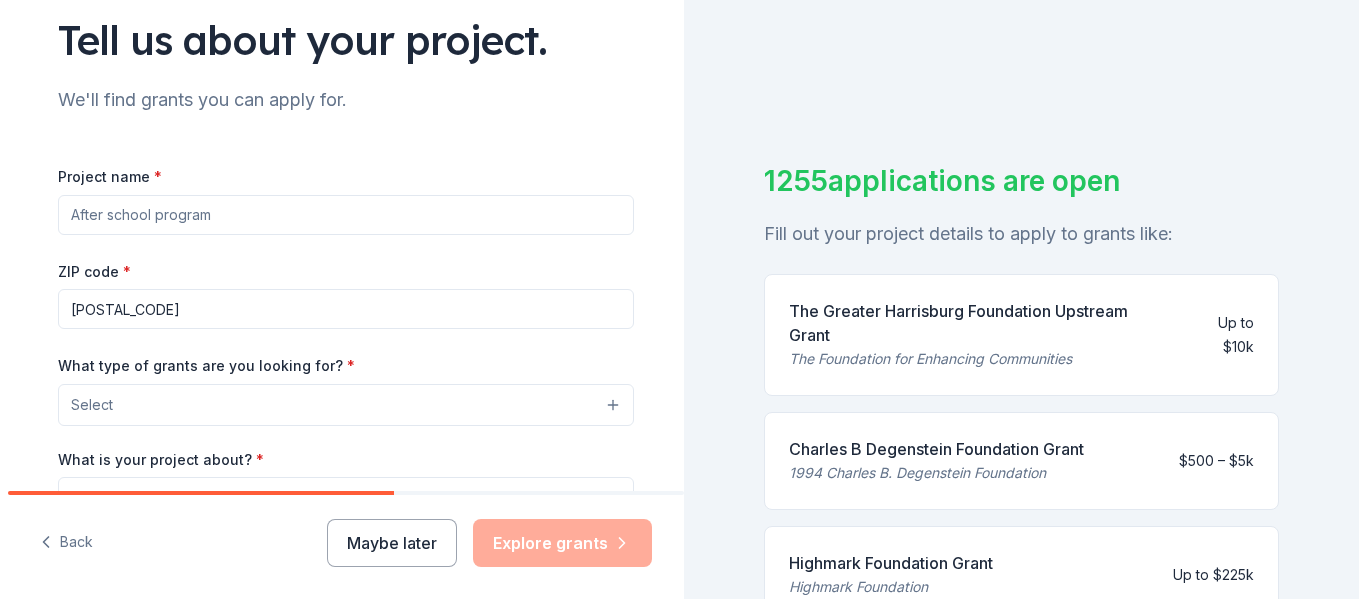scroll, scrollTop: 140, scrollLeft: 0, axis: vertical 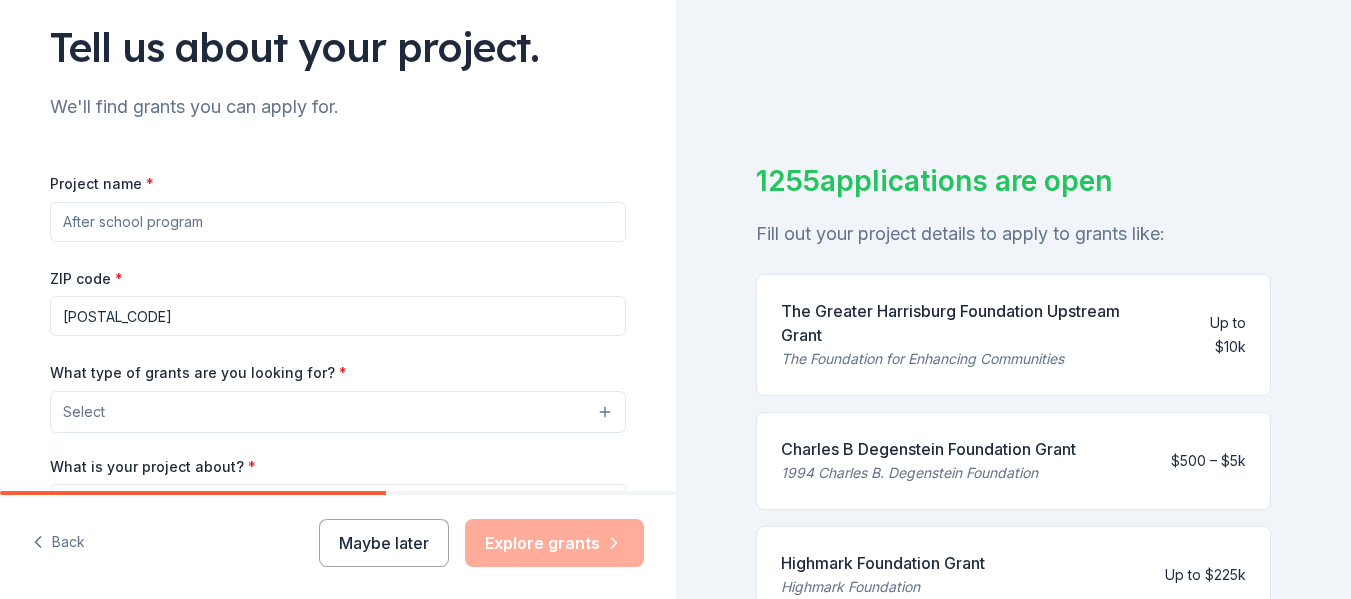 click on "Project name *" at bounding box center (338, 222) 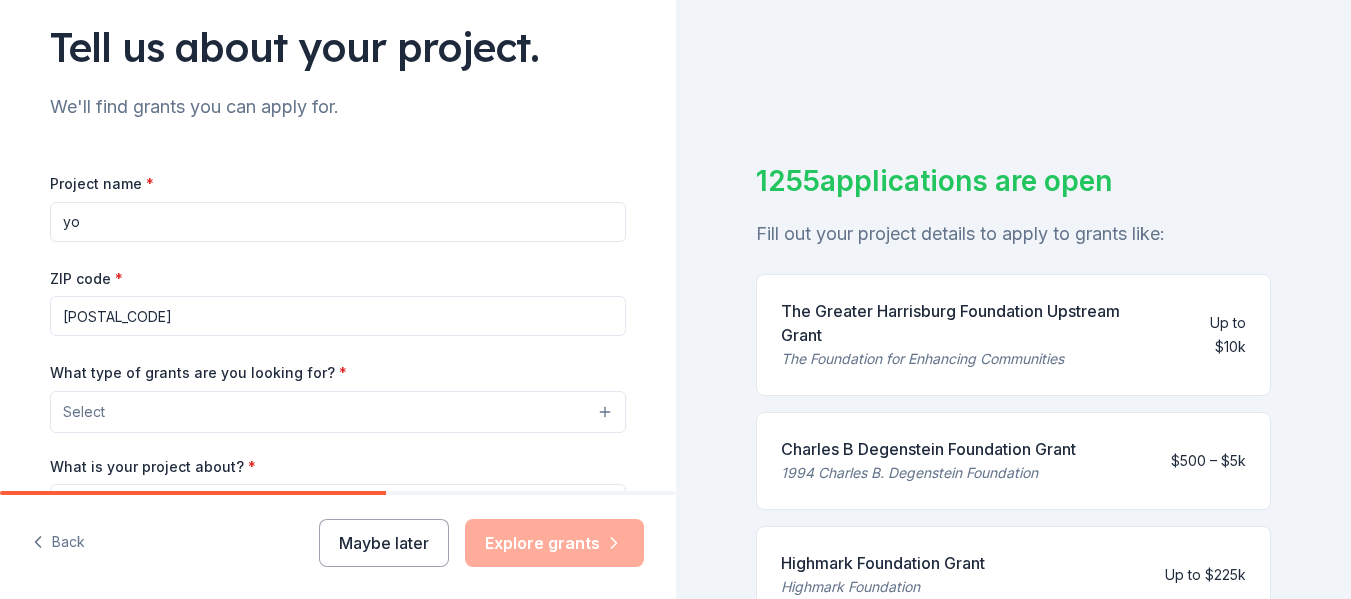 type on "y" 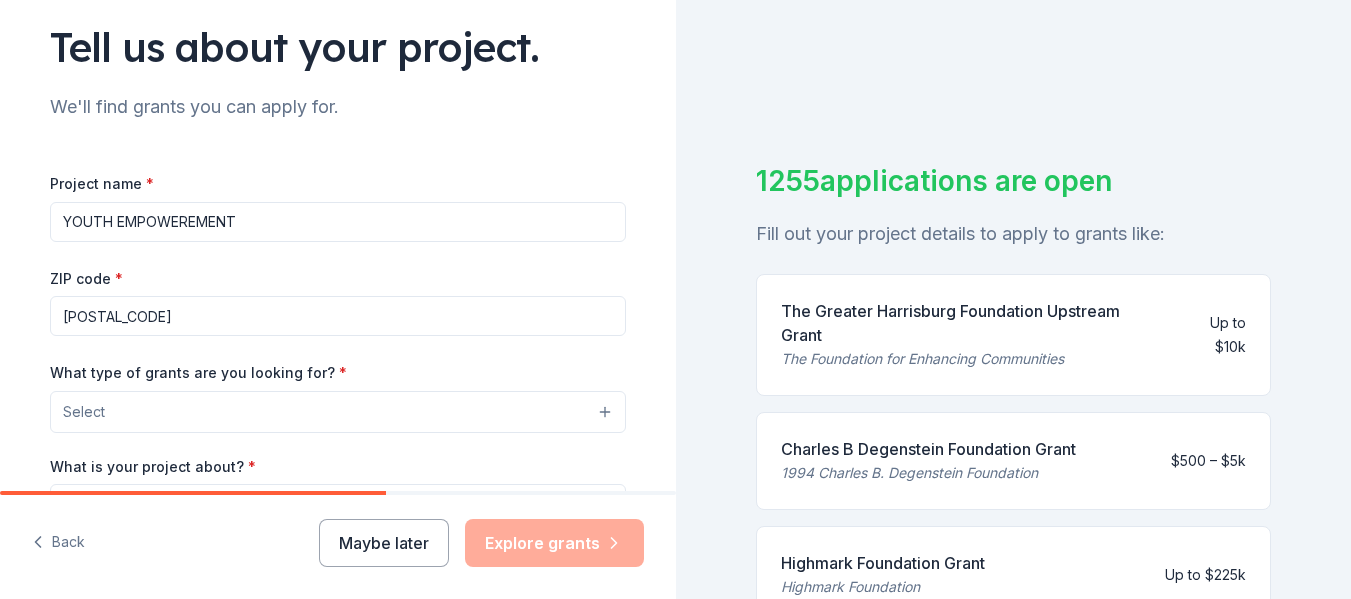 type on "YOUTH EMPOWEREMENT" 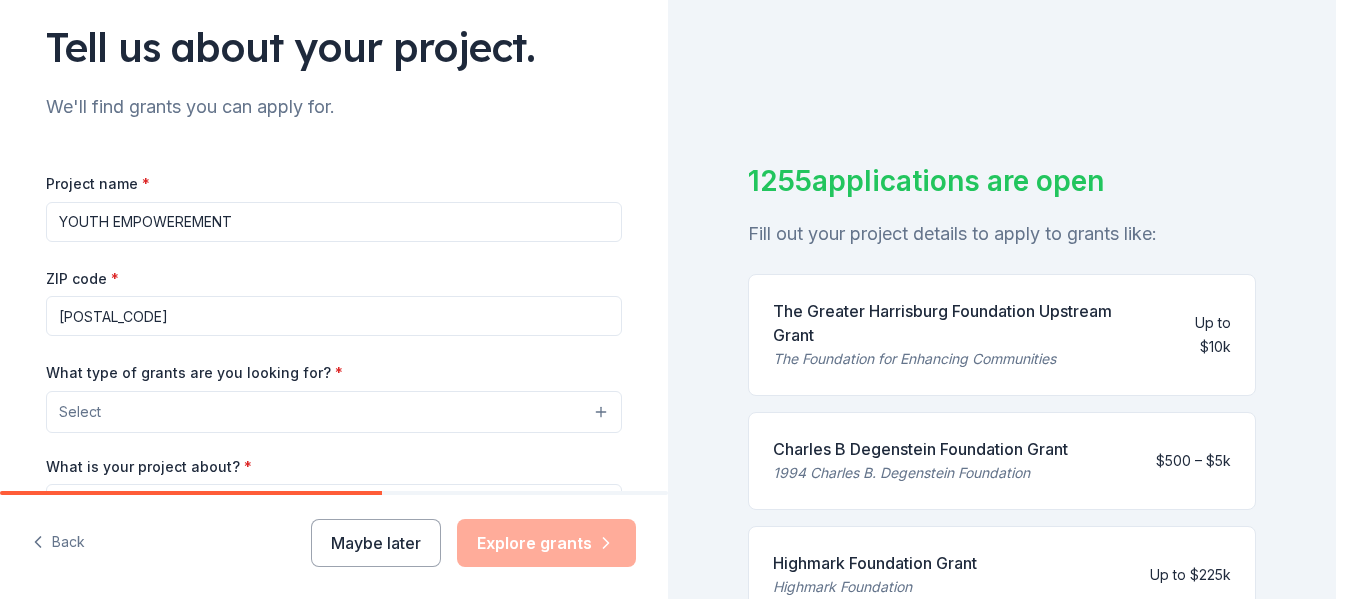 click on "Select" at bounding box center (334, 412) 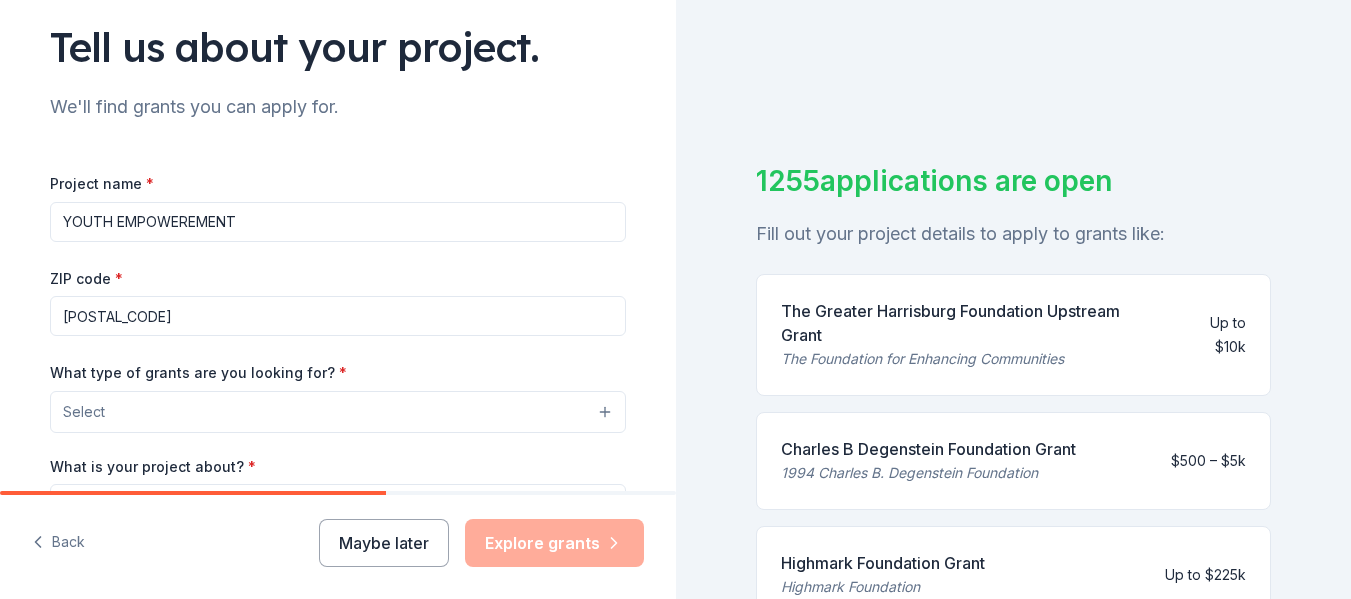 click on "Select" at bounding box center (338, 412) 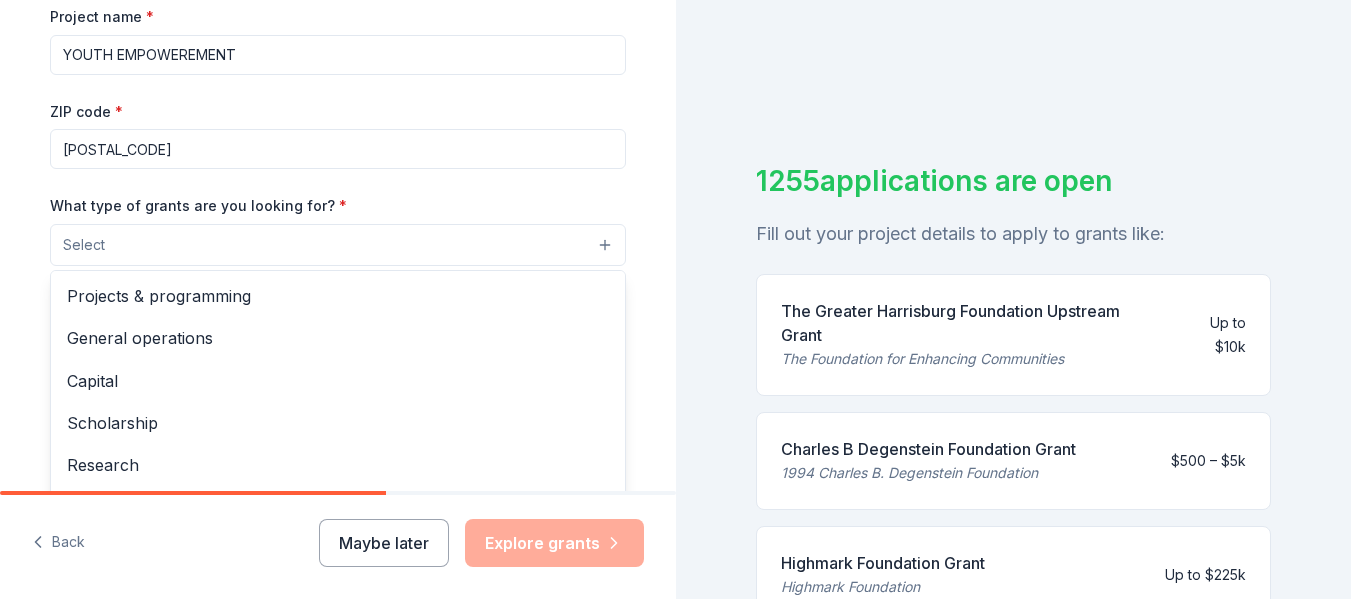 scroll, scrollTop: 323, scrollLeft: 0, axis: vertical 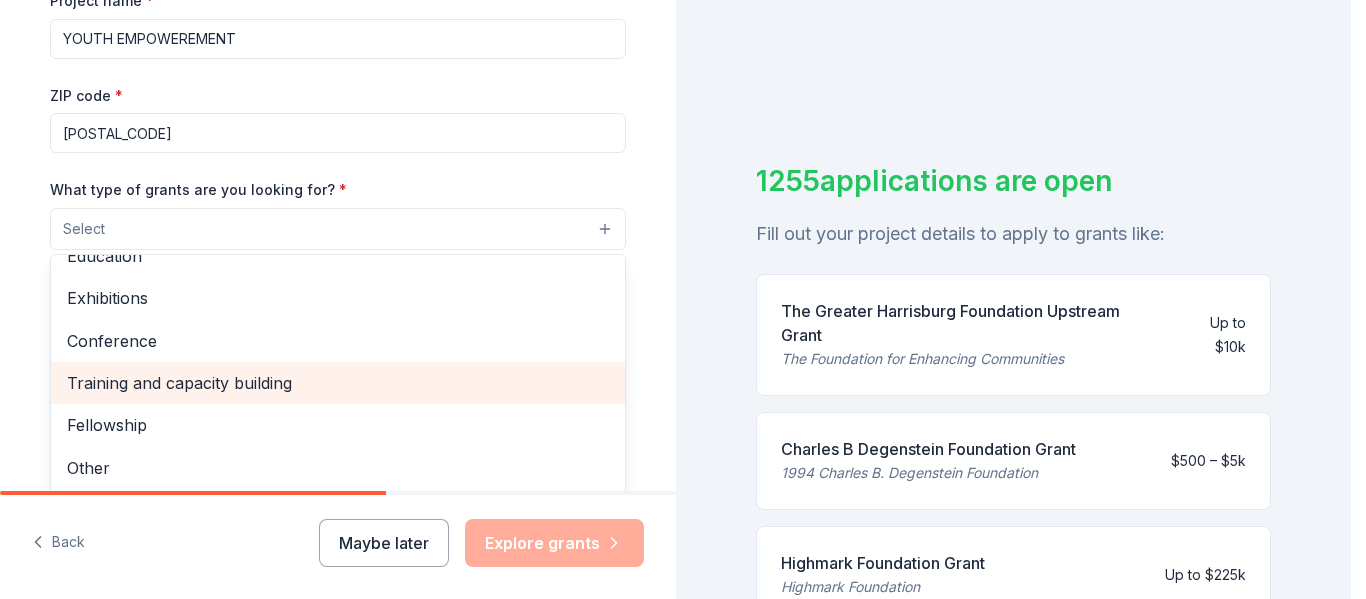 click on "Training and capacity building" at bounding box center (338, 383) 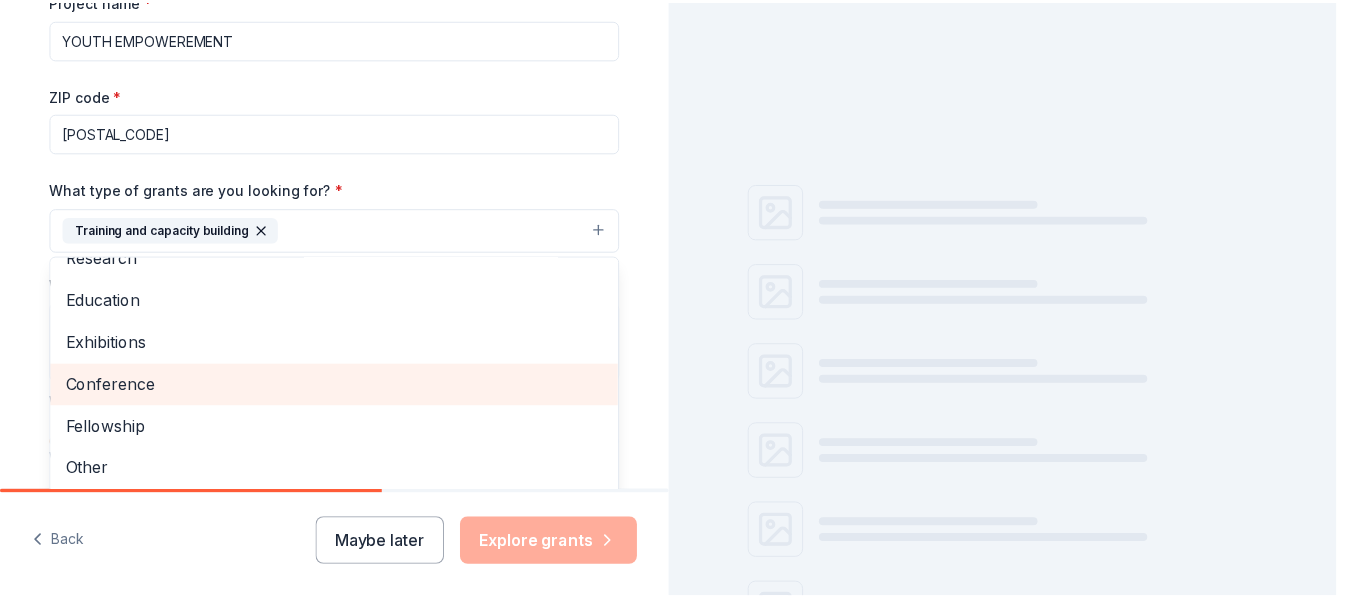 scroll, scrollTop: 194, scrollLeft: 0, axis: vertical 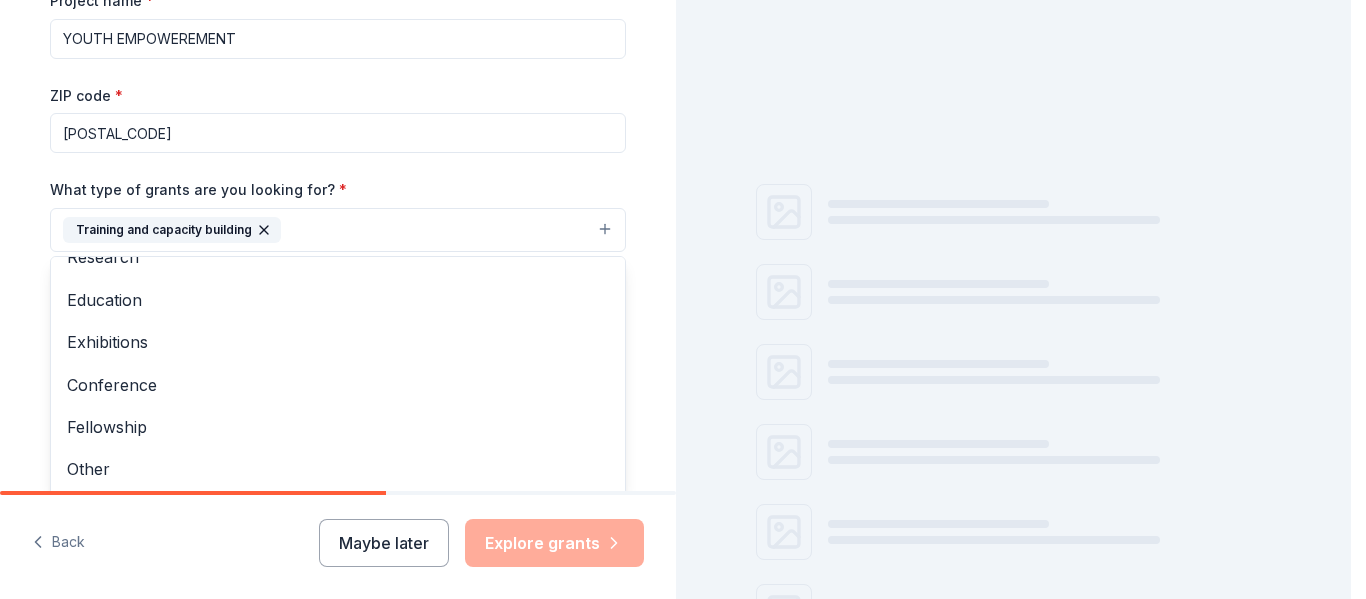 click on "To educate Youth on the effect of using drugs such as cocaine, heroine, Marijuana so that to protect and prevent future youth for thier self development amd" at bounding box center [675, 299] 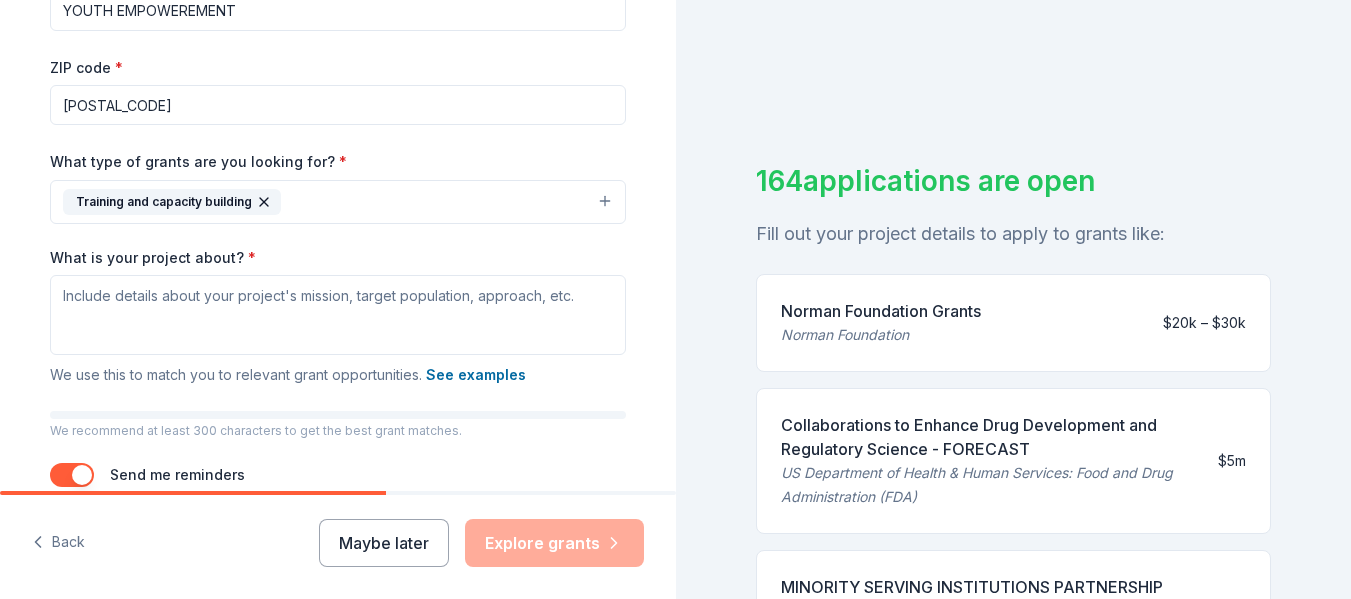 scroll, scrollTop: 316, scrollLeft: 0, axis: vertical 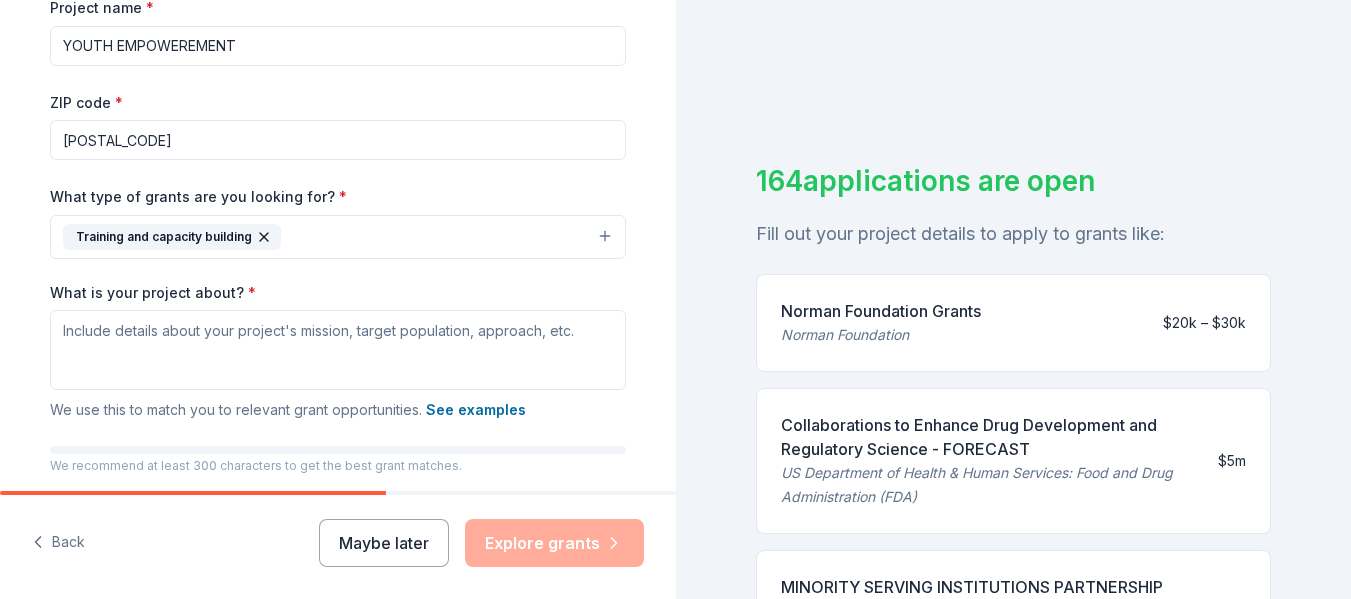 click on "YOUTH EMPOWEREMENT" at bounding box center (338, 46) 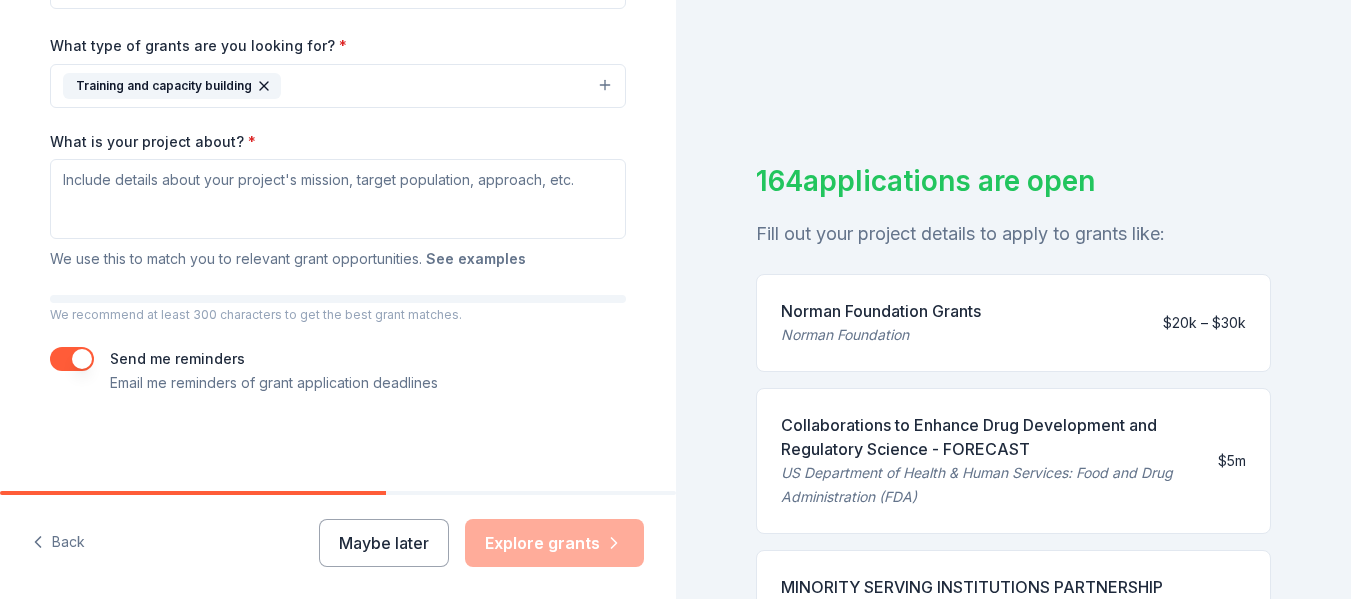 click on "See examples" at bounding box center [476, 259] 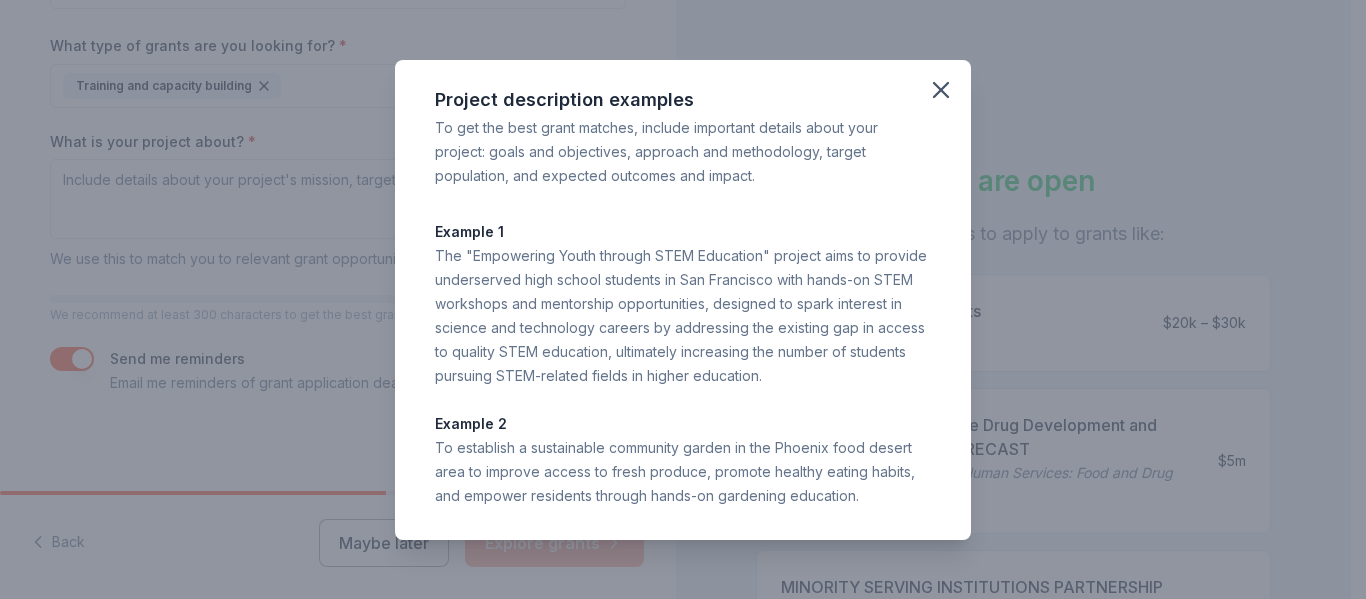 click on "The "Empowering Youth through STEM Education" project aims to provide underserved high school students in San Francisco with hands-on STEM workshops and mentorship opportunities, designed to spark interest in science and technology careers by addressing the existing gap in access to quality STEM education, ultimately increasing the number of students pursuing STEM-related fields in higher education." at bounding box center (683, 316) 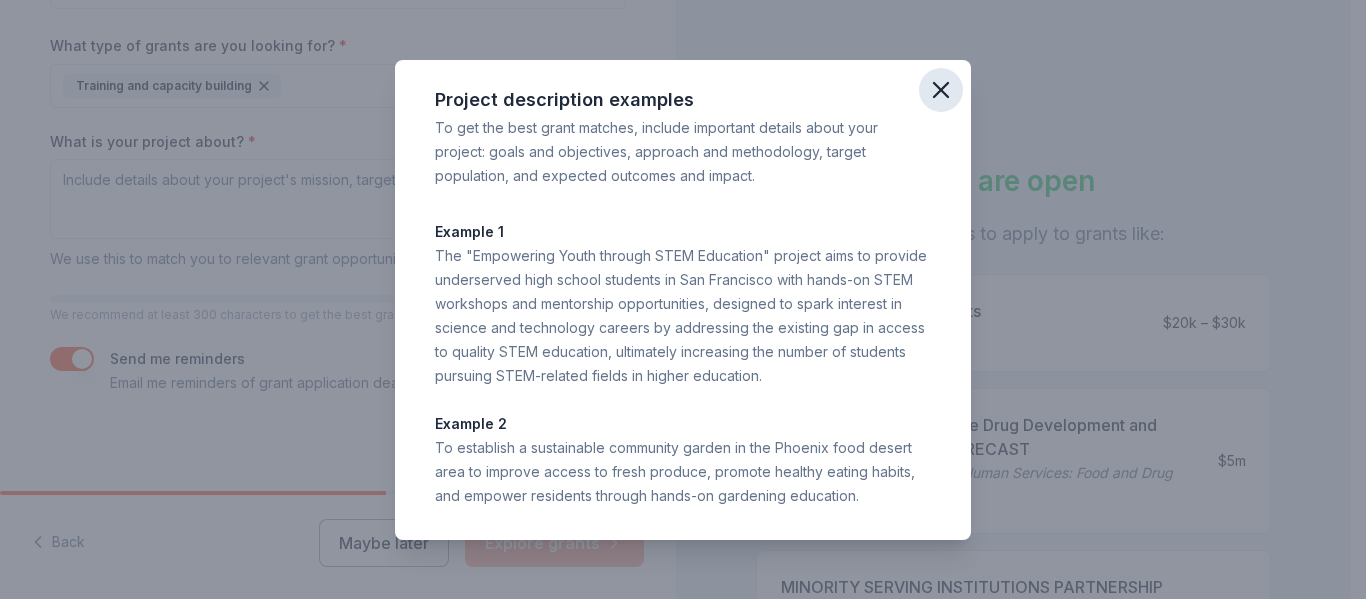 click 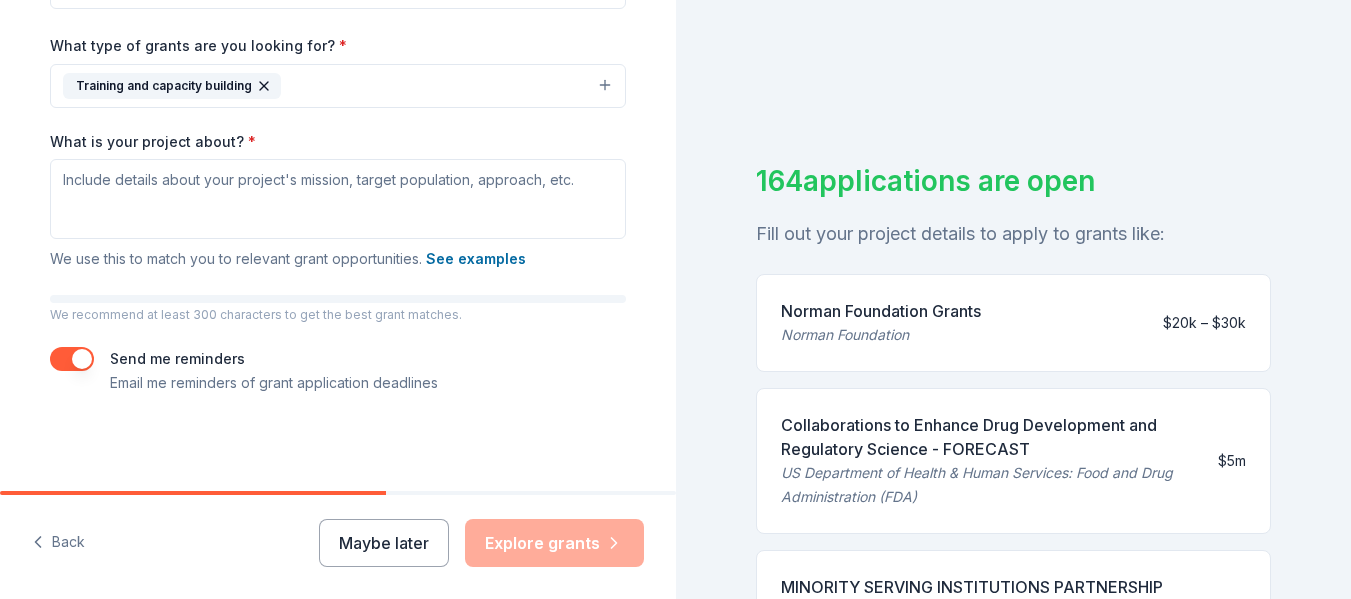 scroll, scrollTop: 511, scrollLeft: 0, axis: vertical 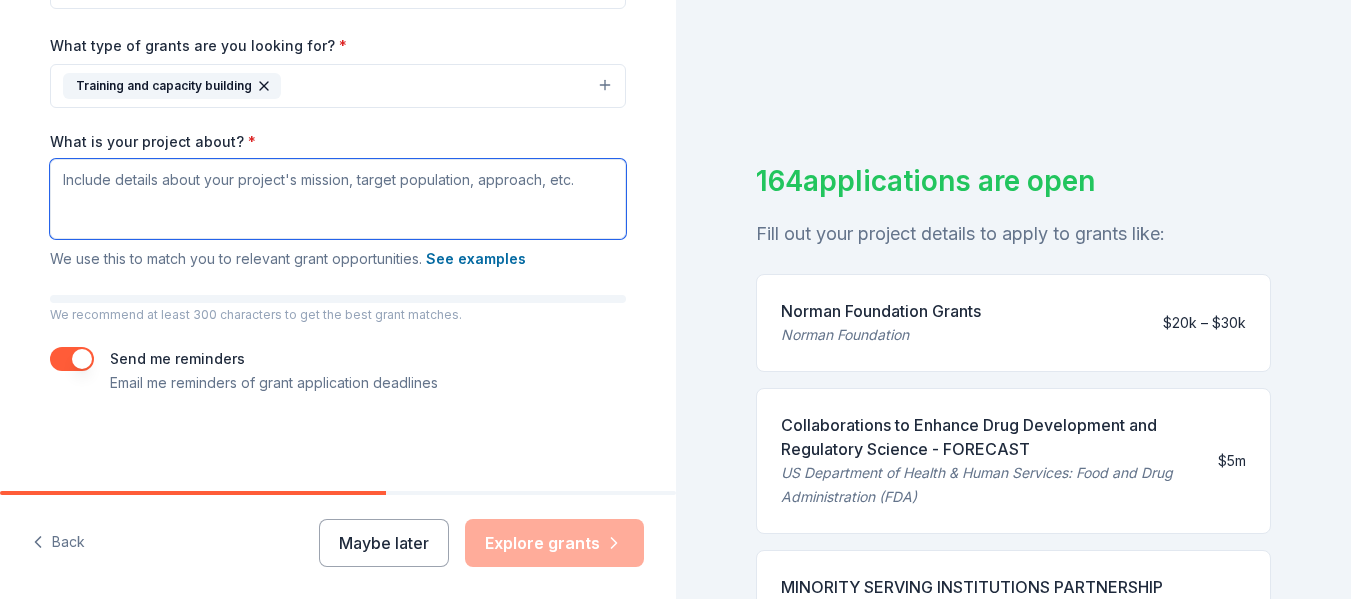 click on "What is your project about? *" at bounding box center (338, 199) 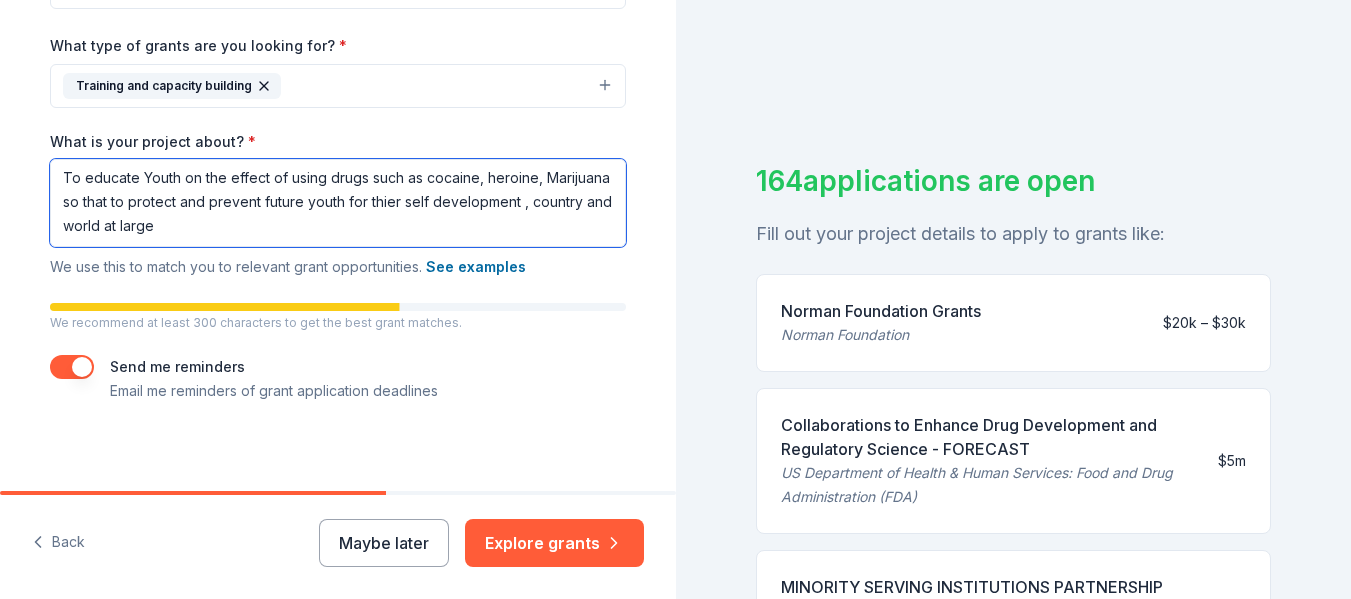 scroll, scrollTop: 0, scrollLeft: 0, axis: both 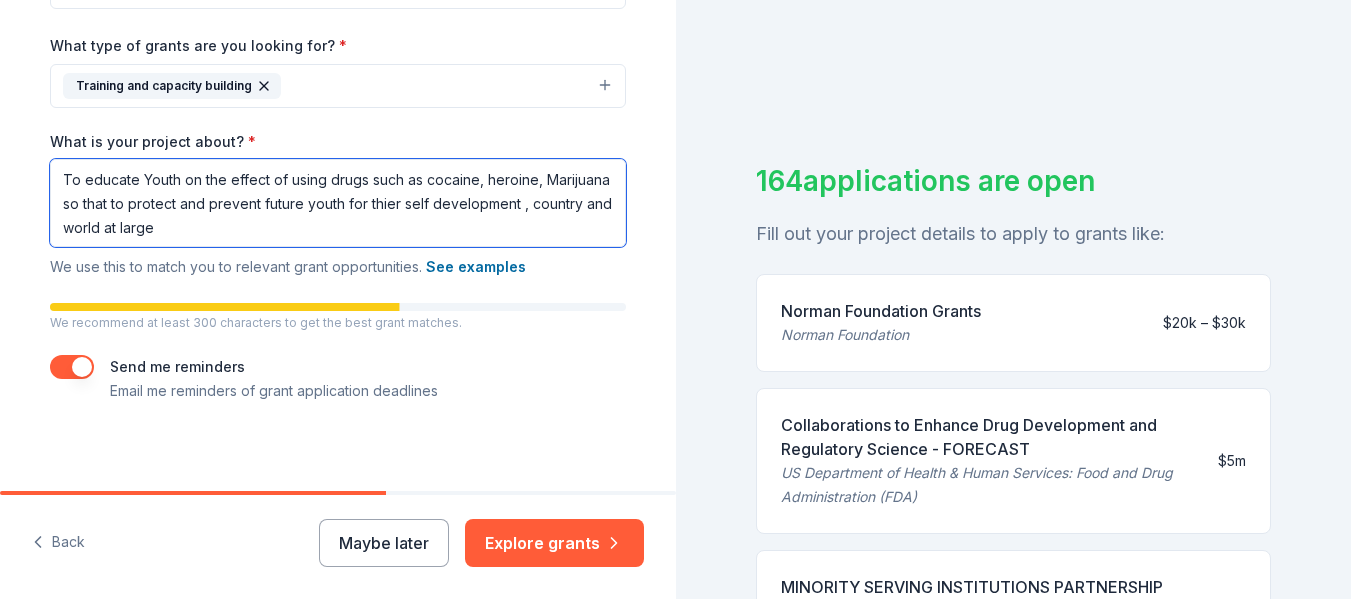 drag, startPoint x: 232, startPoint y: 232, endPoint x: 57, endPoint y: 177, distance: 183.43936 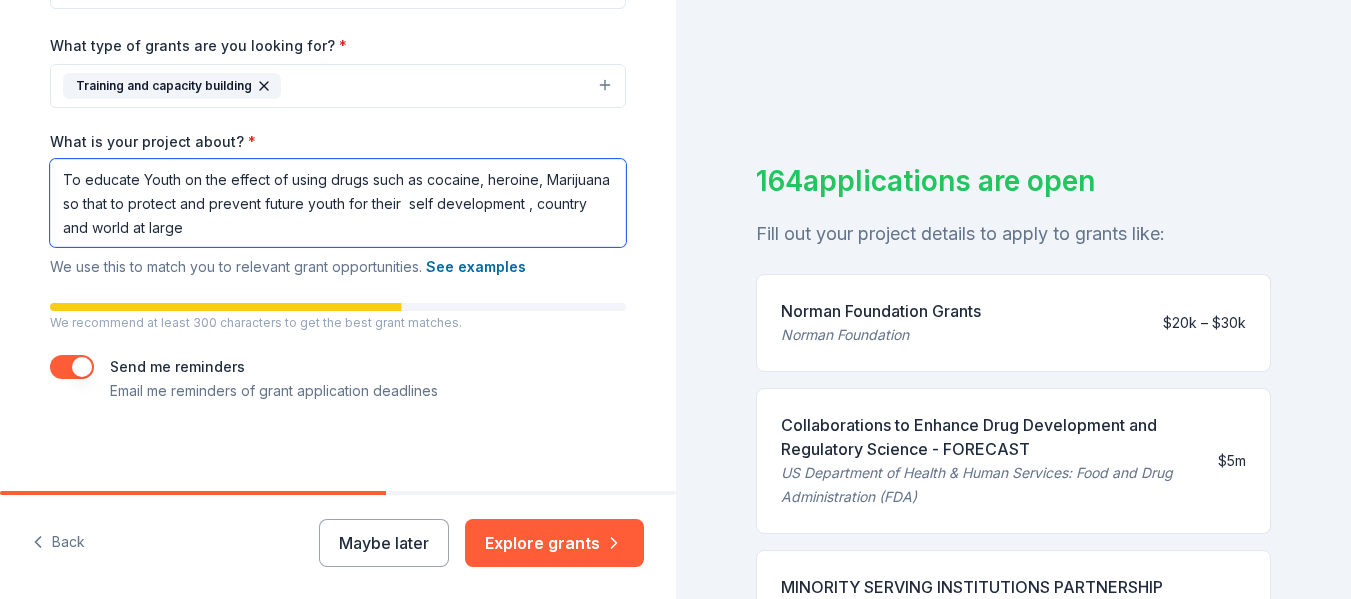 scroll, scrollTop: 38, scrollLeft: 0, axis: vertical 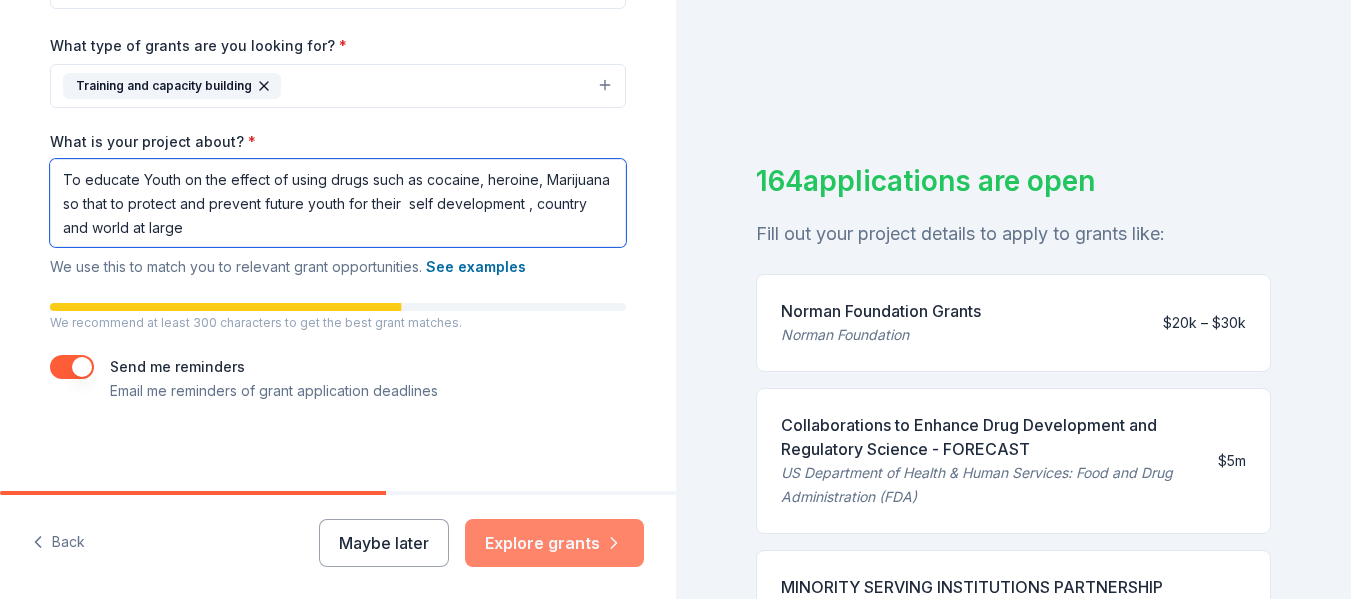 type on "To educate Youth on the effect of using drugs such as cocaine, heroine, Marijuana so that to protect and prevent future youth for their  self development , country and world at large" 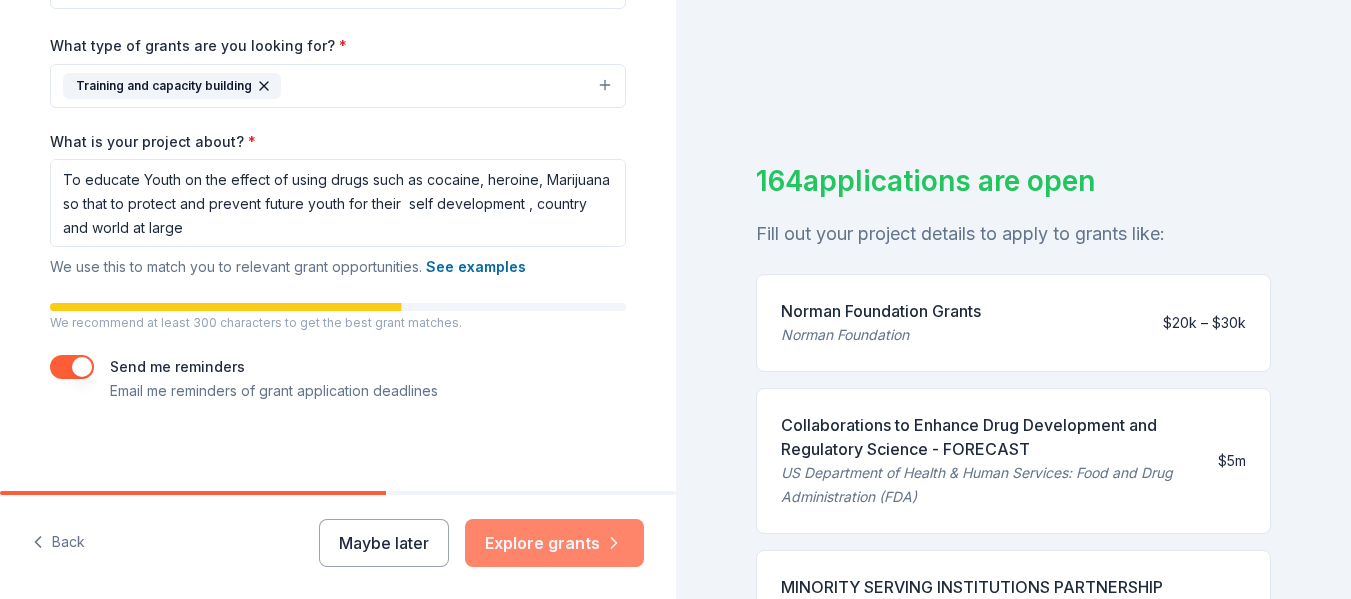 click on "Explore grants" at bounding box center (554, 543) 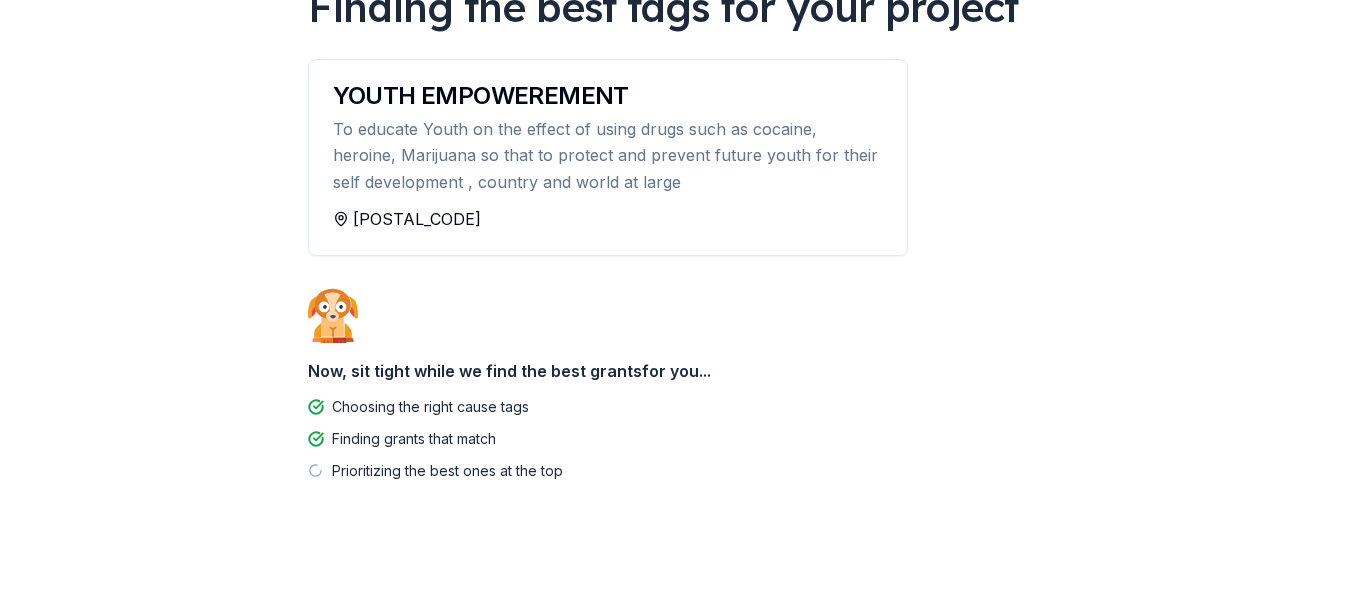 scroll, scrollTop: 201, scrollLeft: 0, axis: vertical 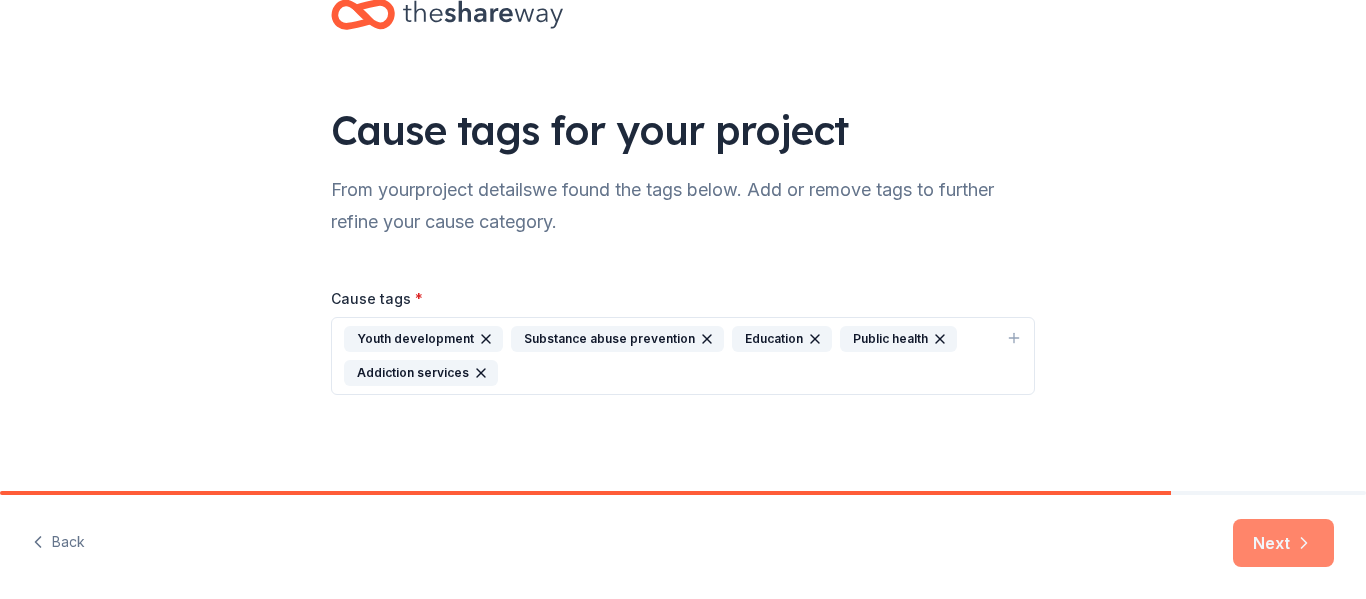 click on "Next" at bounding box center [1283, 543] 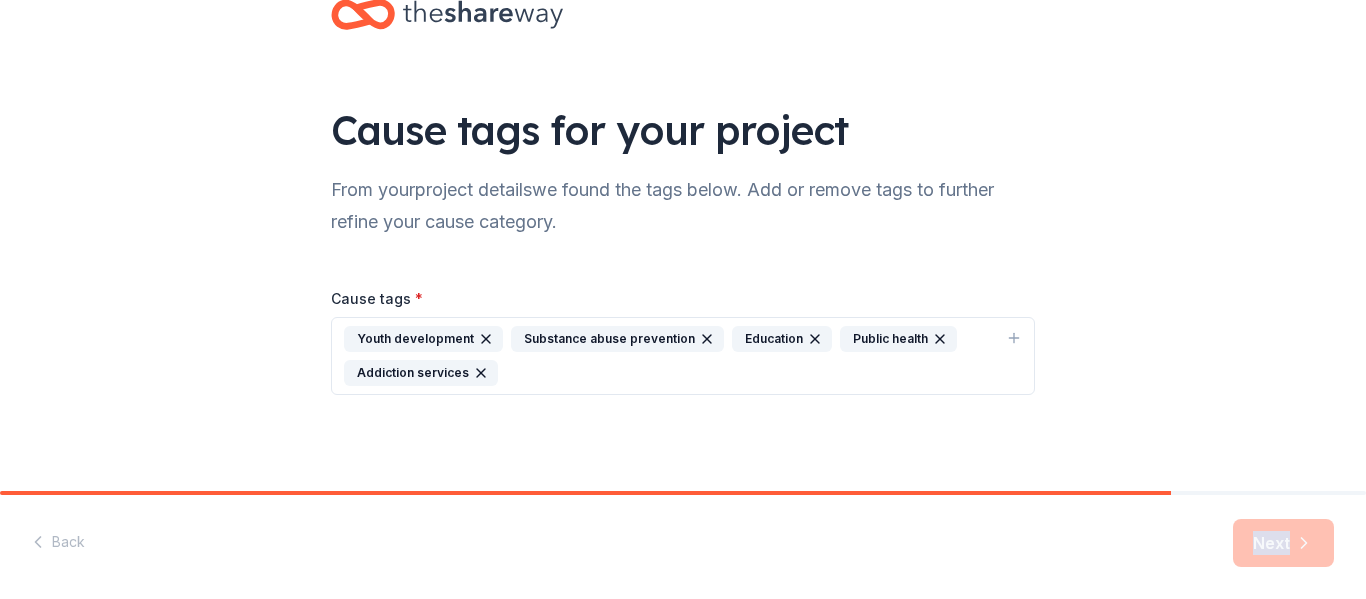 click on "Next" at bounding box center [1283, 543] 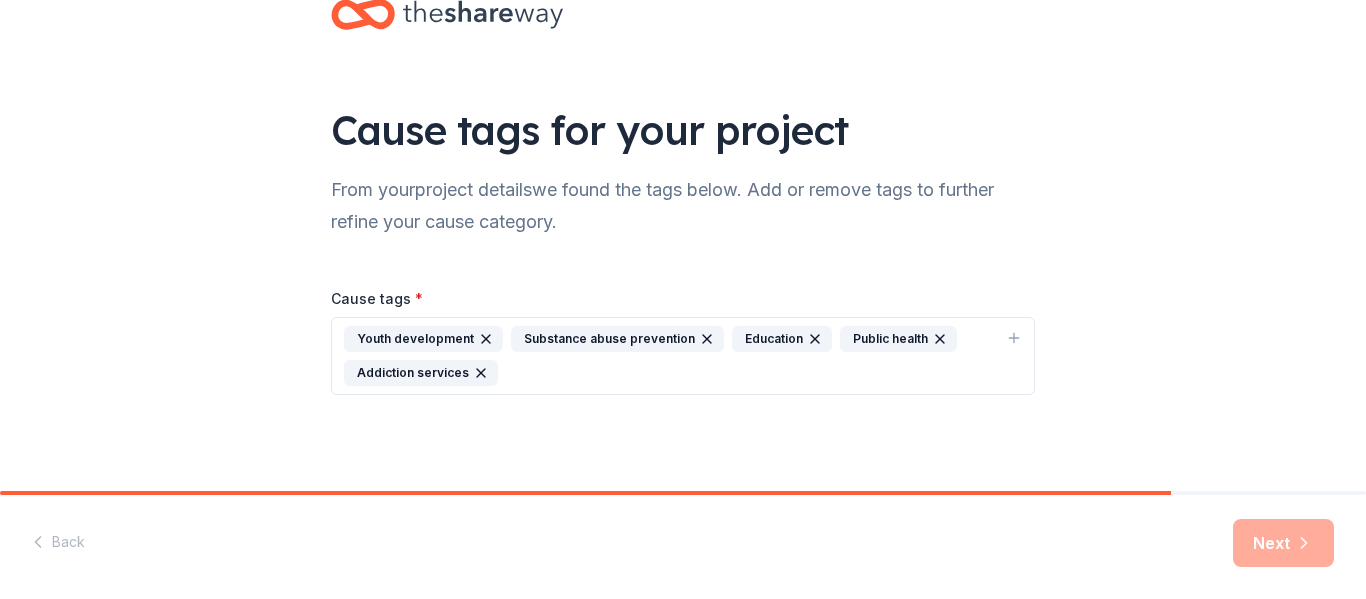 click on "Cause tags for your project From your  project details  we found the tags below. Add or remove tags to further refine your cause category. Cause tags * Youth development Substance abuse prevention Education Public health Addiction services" at bounding box center [683, 217] 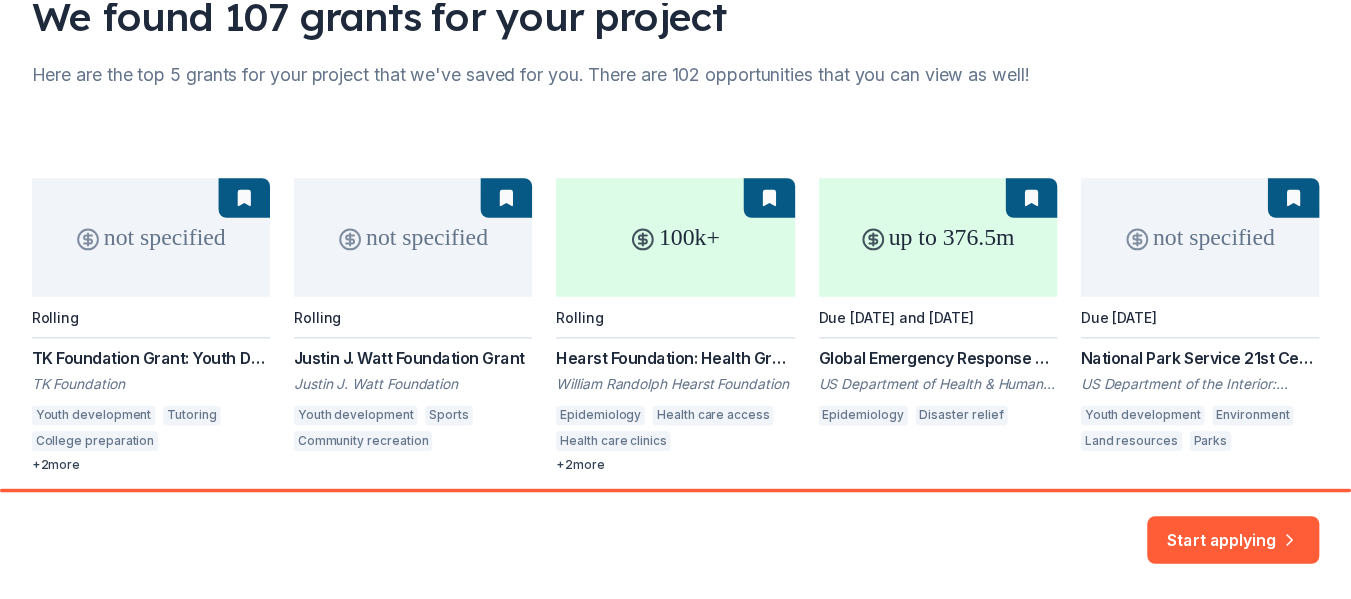 scroll, scrollTop: 231, scrollLeft: 0, axis: vertical 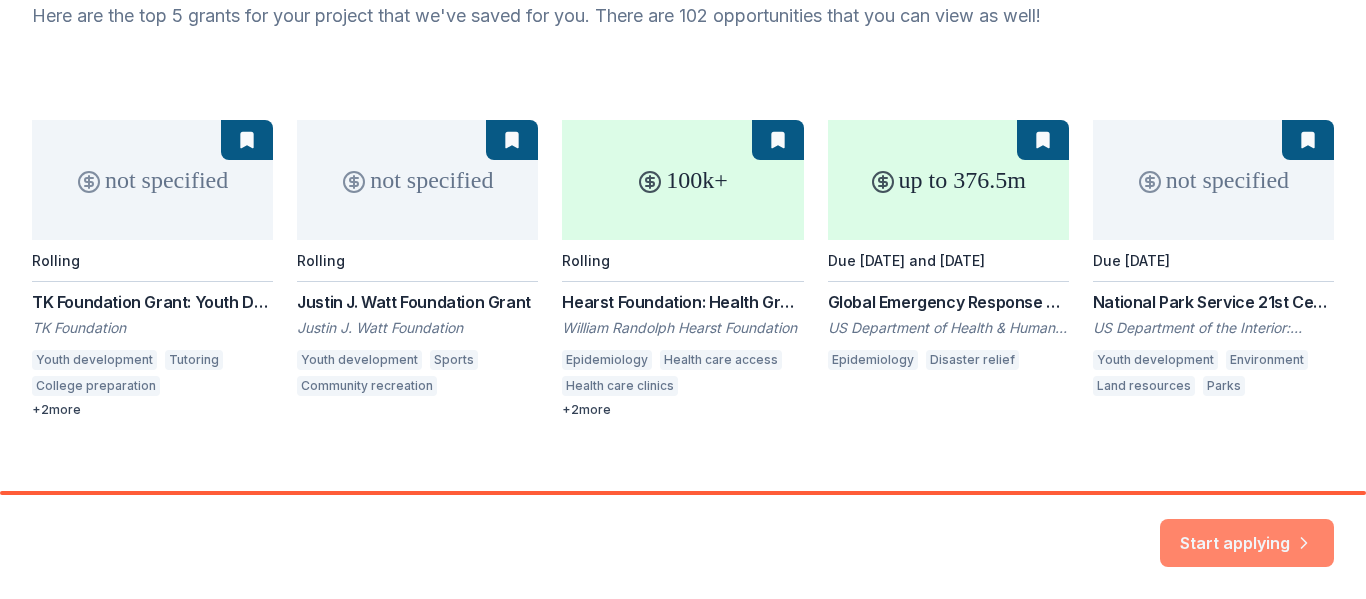 click on "Start applying" at bounding box center [1247, 531] 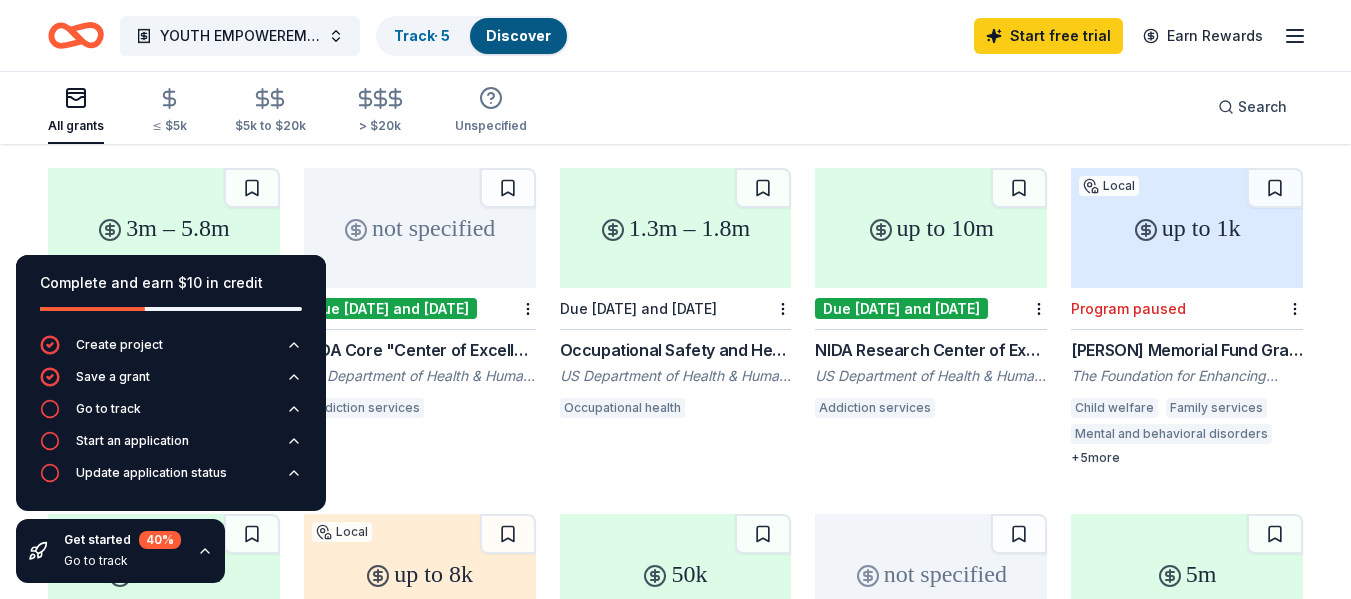 scroll, scrollTop: 867, scrollLeft: 0, axis: vertical 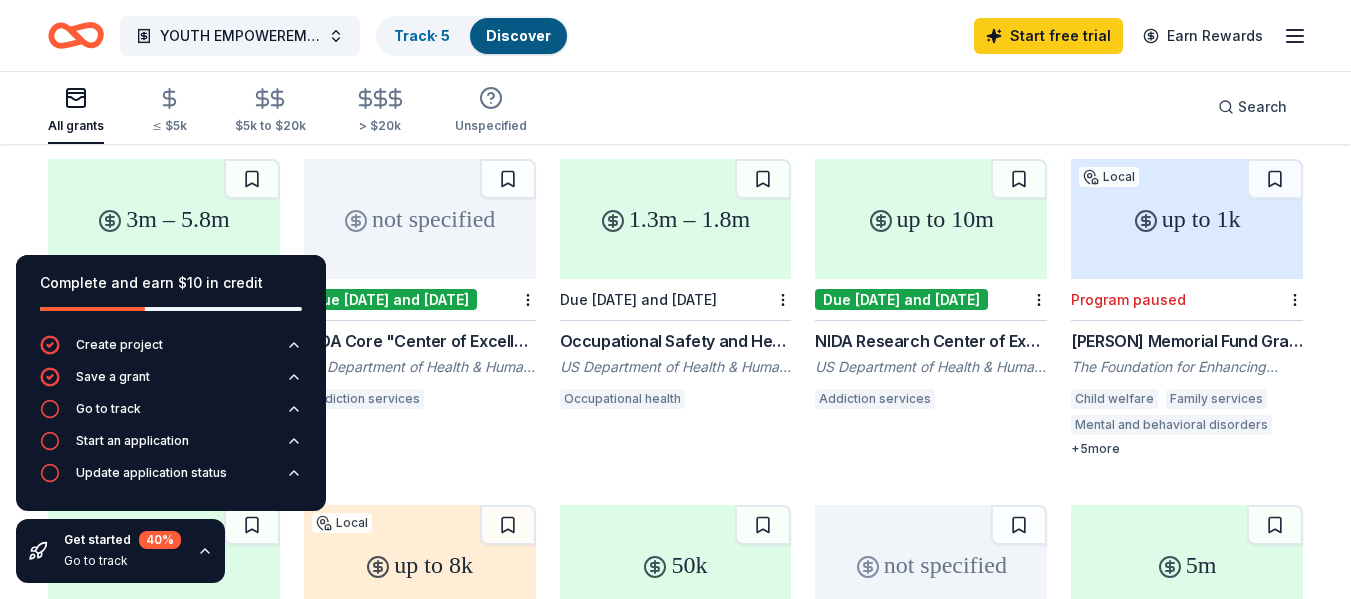click on "not specified Due 8/25 and 10/17 NIDA Core "Center of Excellence" Grant Program (P30 Clinical Trial Optional) (345149) US Department of Health & Human Services: National Institutes of Health (NIH) Addiction services" at bounding box center (420, 308) 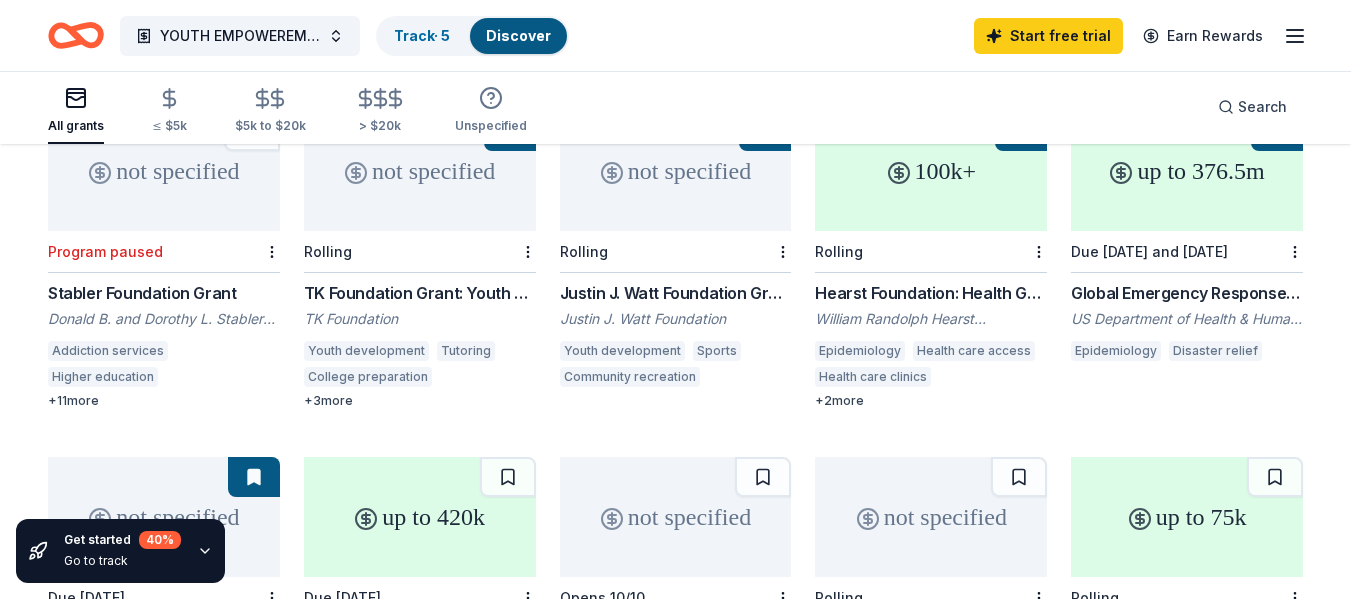 scroll, scrollTop: 0, scrollLeft: 0, axis: both 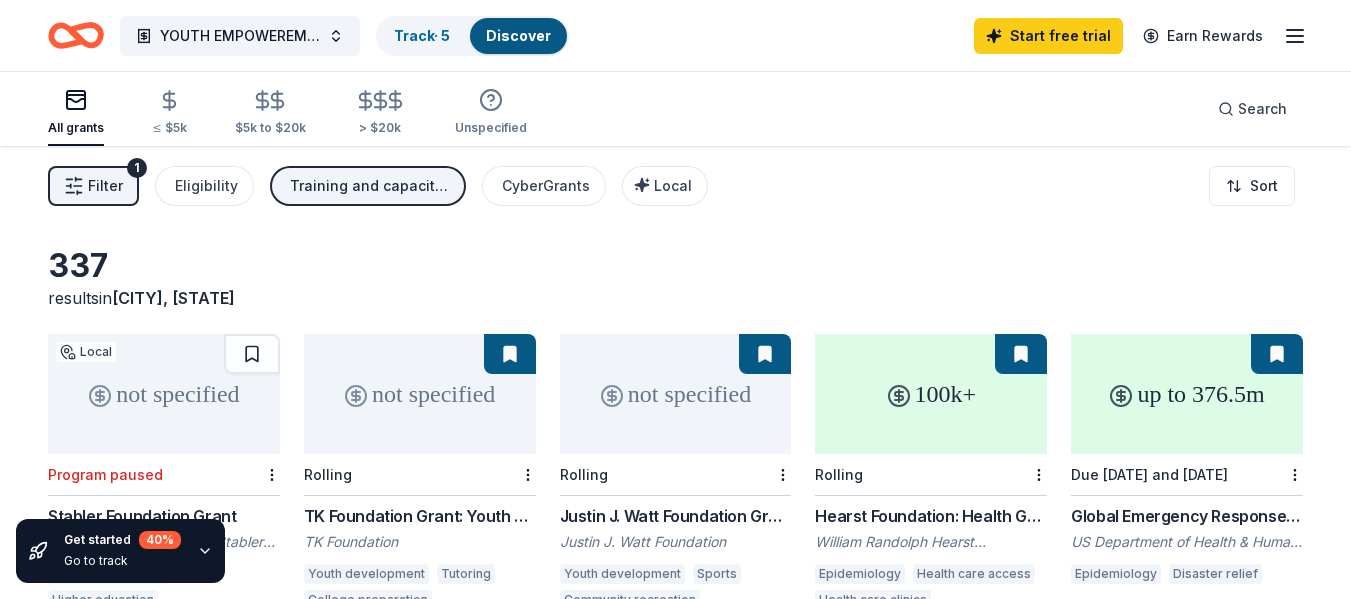 click on "100k+" at bounding box center [931, 394] 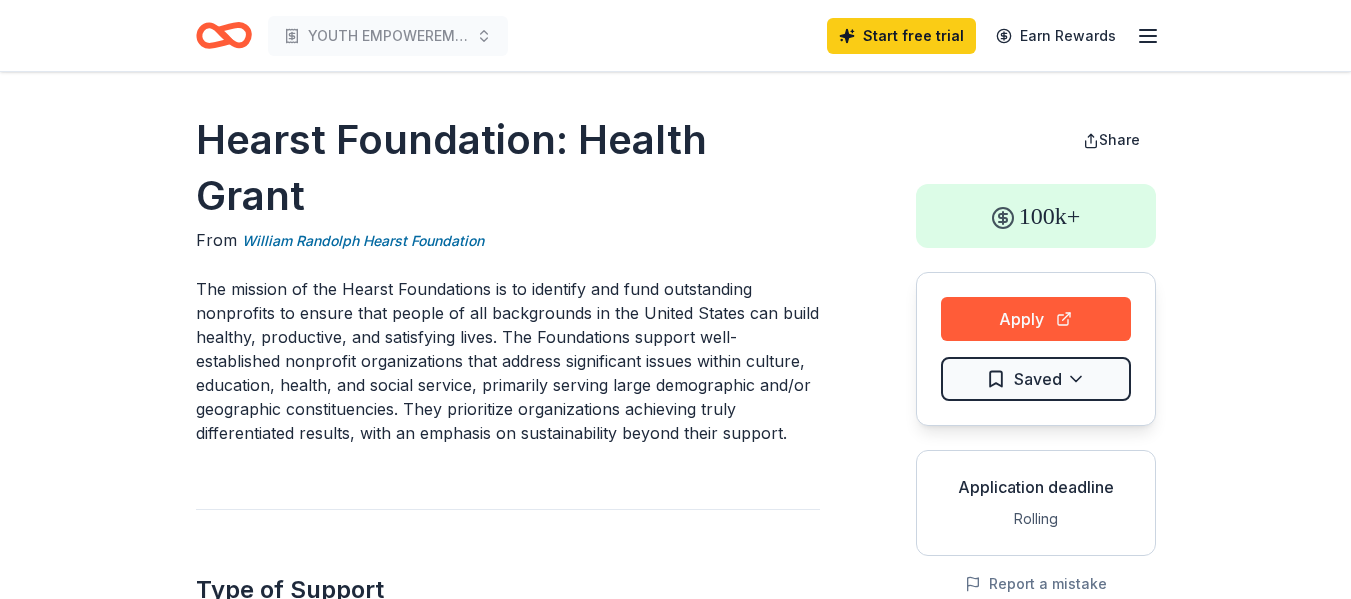 scroll, scrollTop: 0, scrollLeft: 0, axis: both 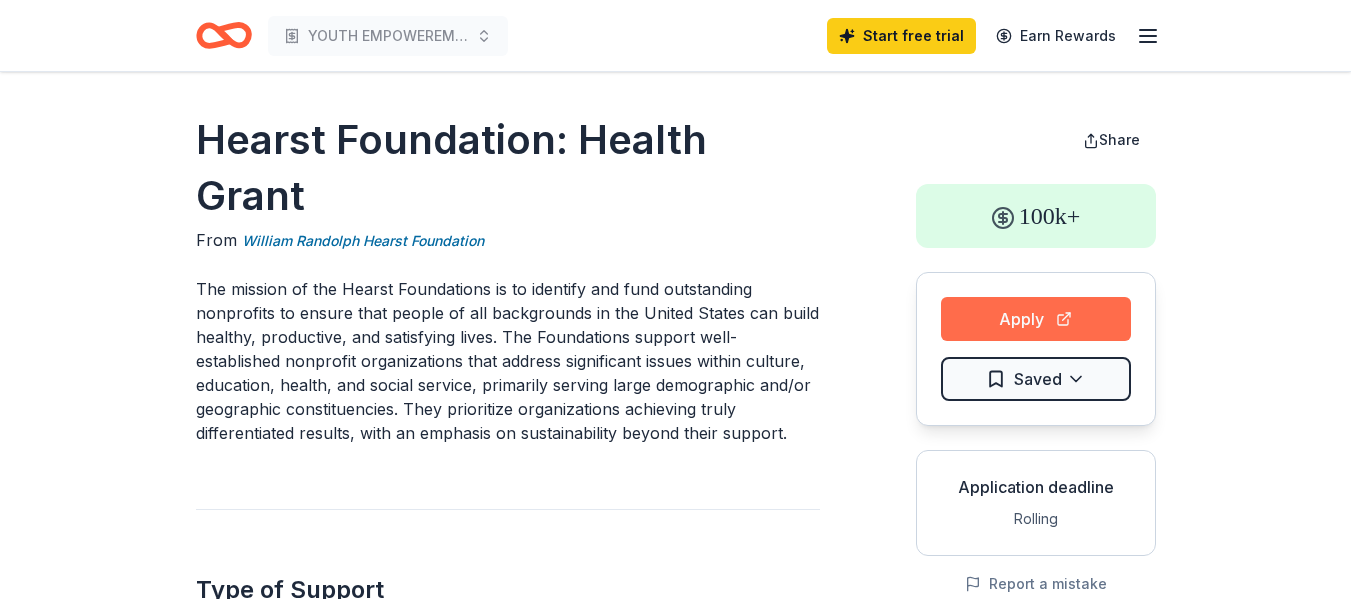 click on "Apply" at bounding box center [1036, 319] 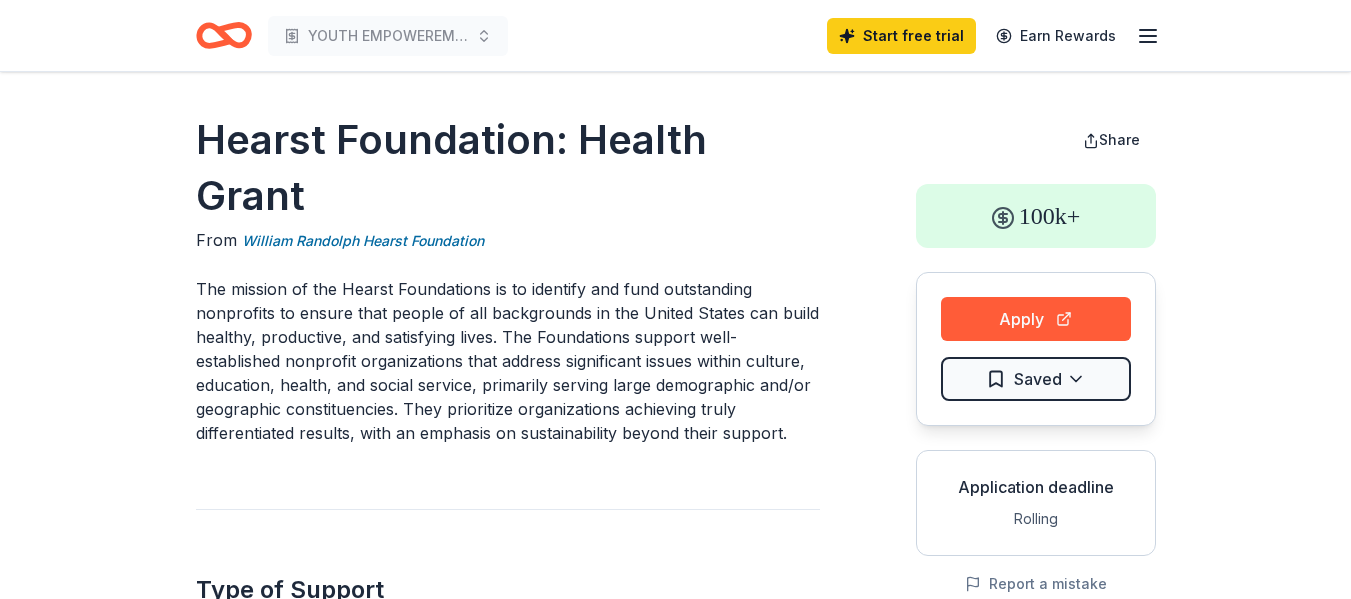 drag, startPoint x: 999, startPoint y: 326, endPoint x: 909, endPoint y: 394, distance: 112.80071 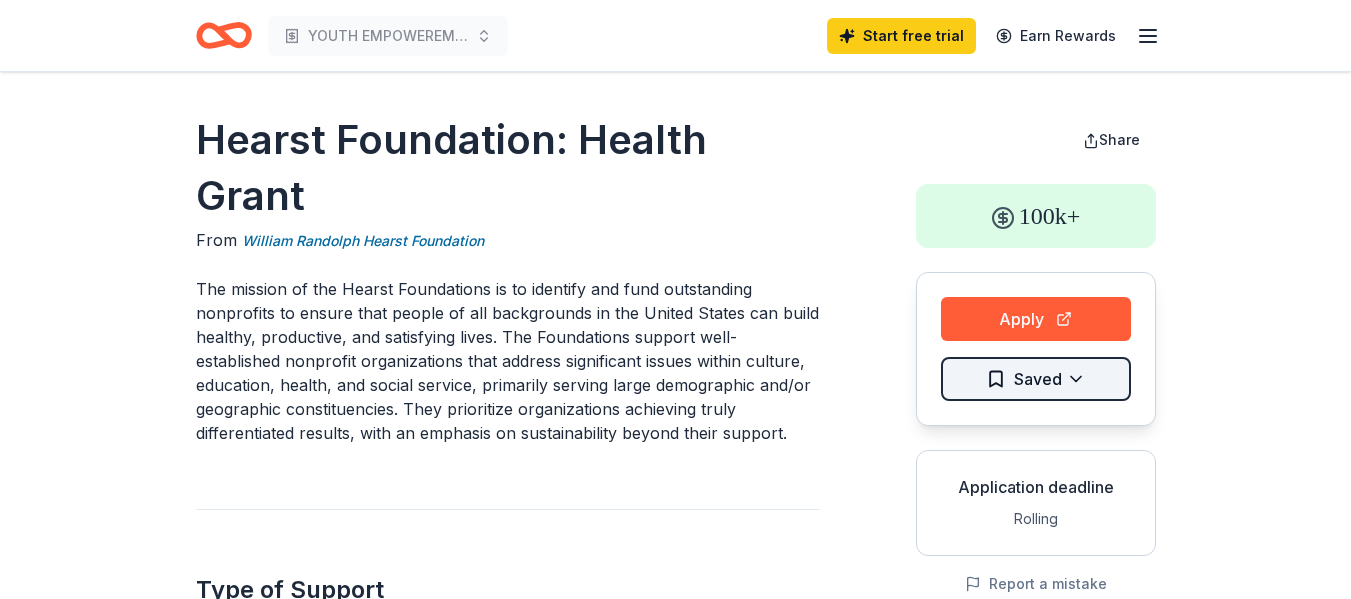 click on "YOUTH EMPOWEREMENT Start free  trial Earn Rewards [ORGANIZATION_NAME]: Health Grant From   [ORGANIZATION_NAME] The mission of the [ORGANIZATION_NAME] is to identify and fund outstanding nonprofits to ensure that people of all backgrounds in the United States can build healthy, productive, and satisfying lives. The [ORGANIZATION_NAME] support well-established nonprofit organizations that address significant issues within culture, education, health, and social service, primarily serving large demographic and/or geographic constituencies. They prioritize organizations achieving truly differentiated results, with an emphasis on sustainability beyond their support. Type of Support Projects & programming Capital Training and capacity building Overview Health care access Health care clinics Epidemiology Mental and behavioral disorders Diseases and conditions Eligibility Organization's Location USA Program Location USA Organization Type 501(c)(3) Nonprofit Organization Budget And Years Other
Ineligibility" at bounding box center [675, 299] 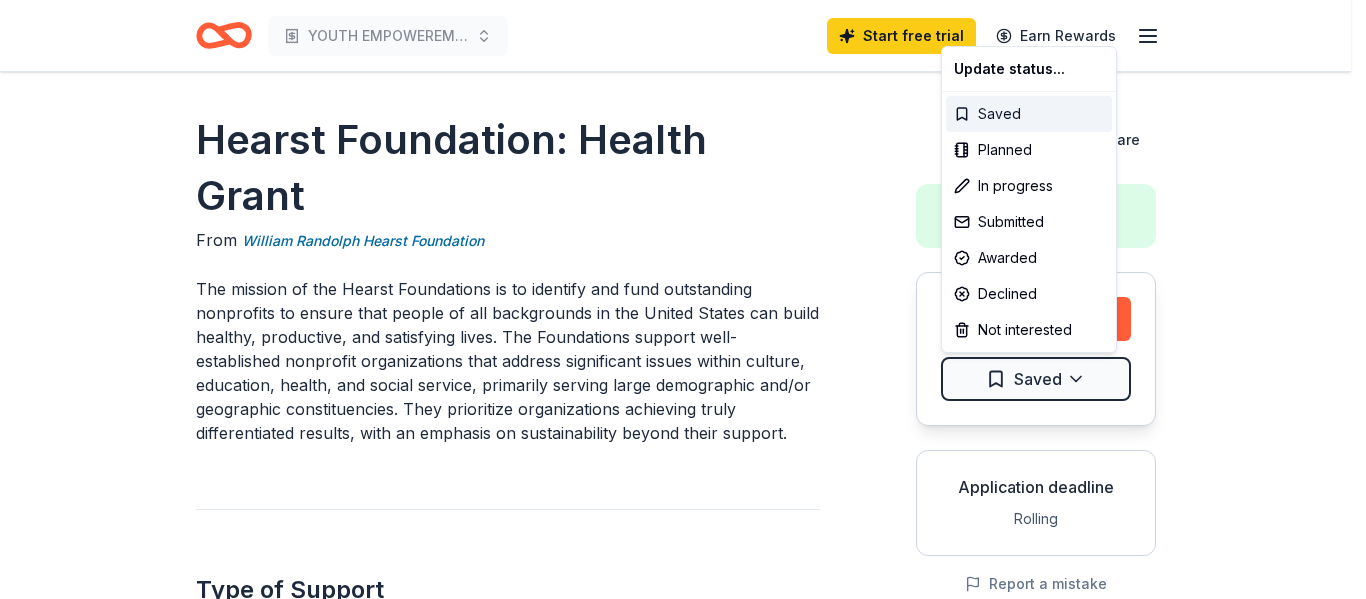 click on "Saved" at bounding box center [1029, 114] 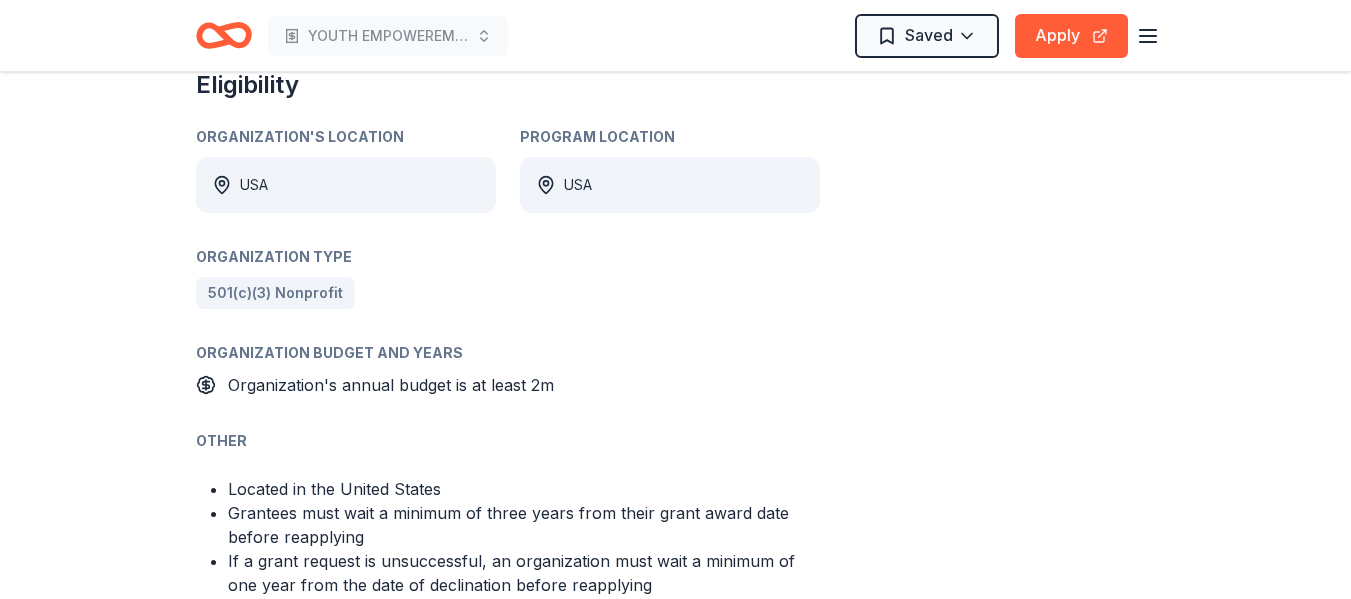 scroll, scrollTop: 1199, scrollLeft: 0, axis: vertical 